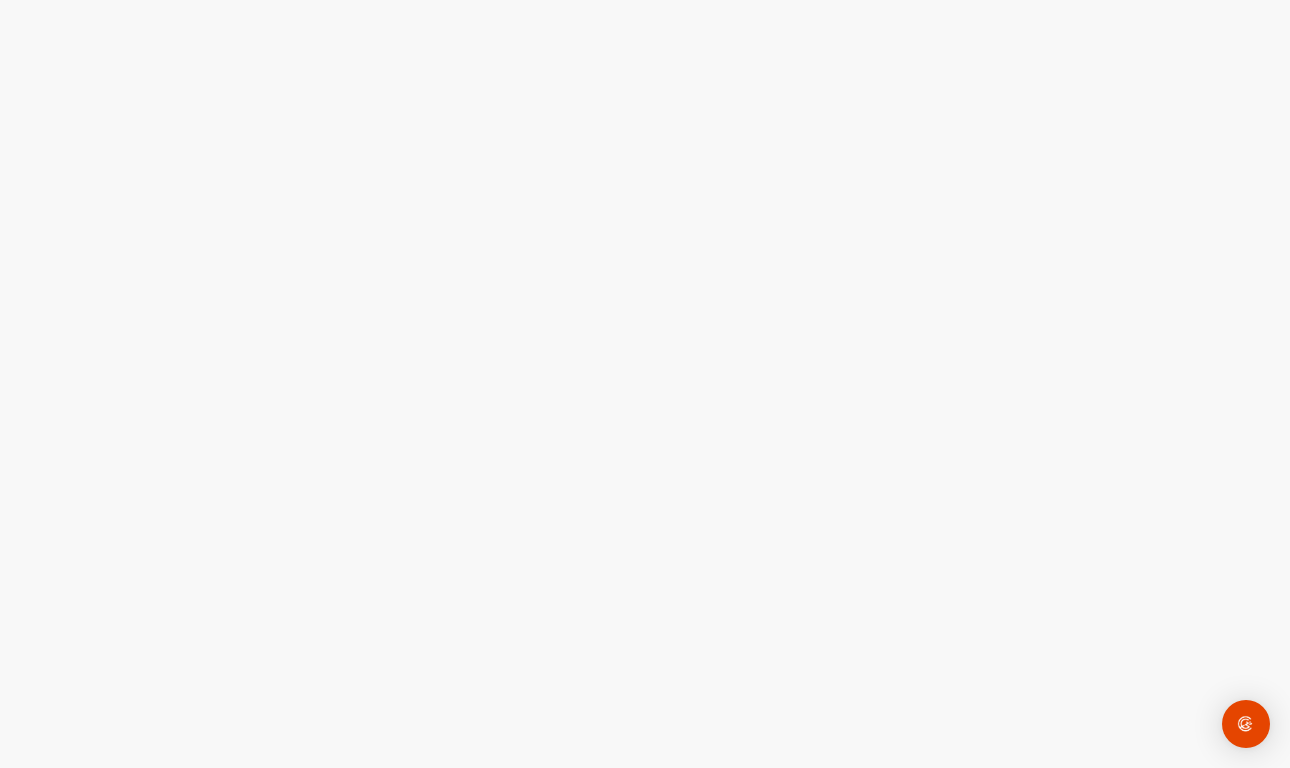 scroll, scrollTop: 0, scrollLeft: 0, axis: both 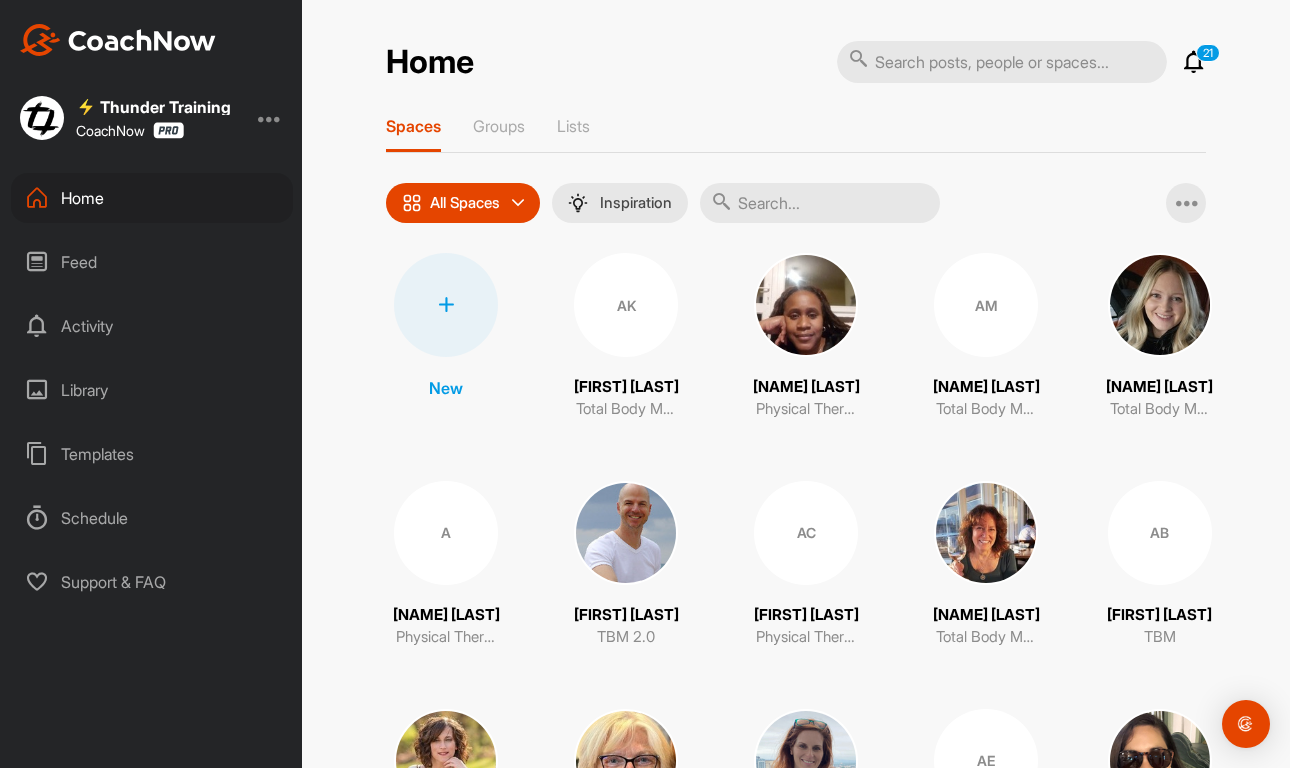 click on "Feed" at bounding box center [152, 262] 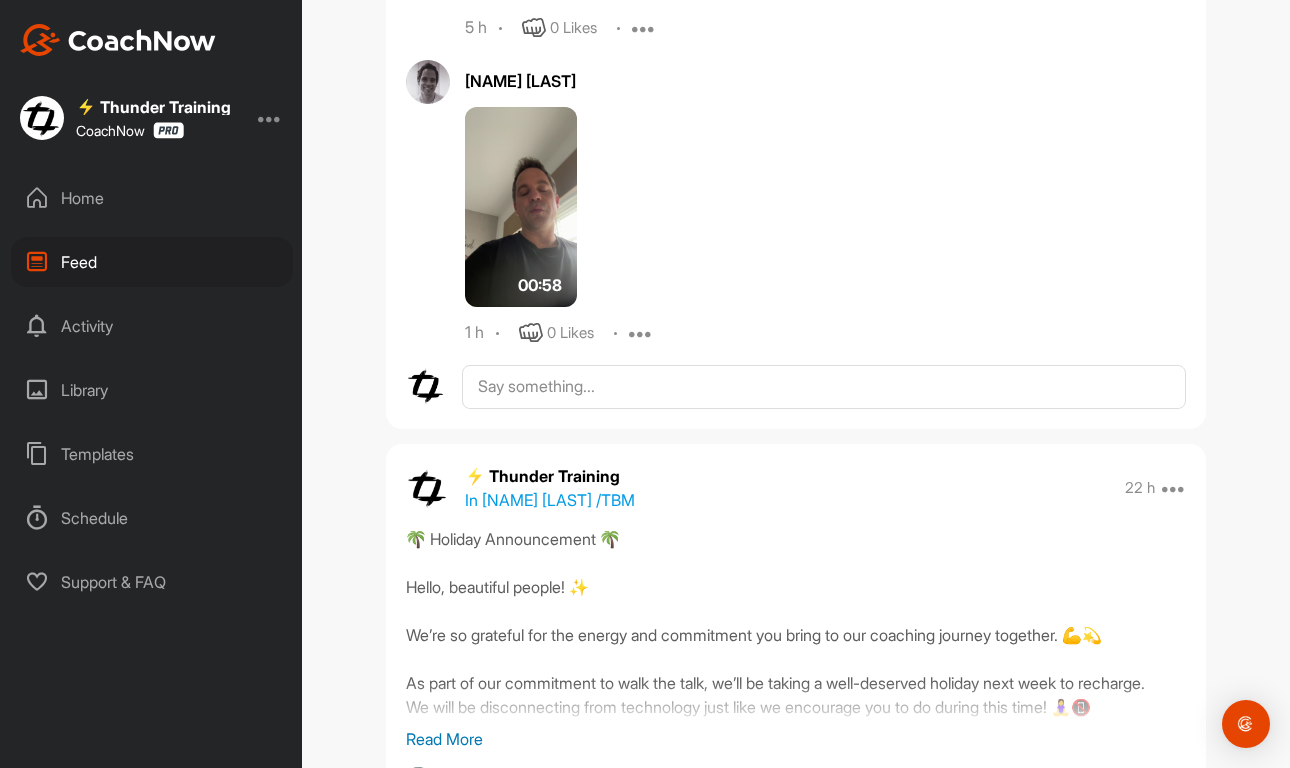 scroll, scrollTop: 9063, scrollLeft: 0, axis: vertical 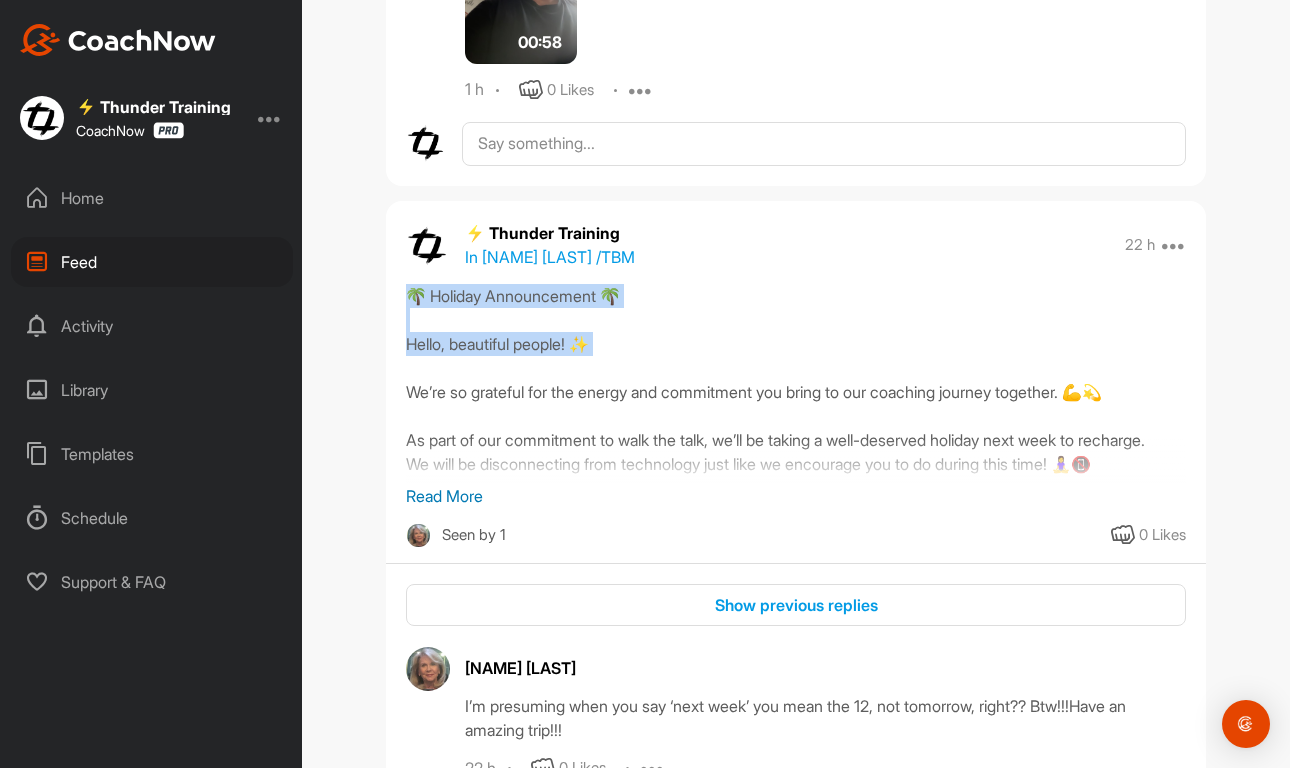 drag, startPoint x: 404, startPoint y: 289, endPoint x: 533, endPoint y: 360, distance: 147.2481 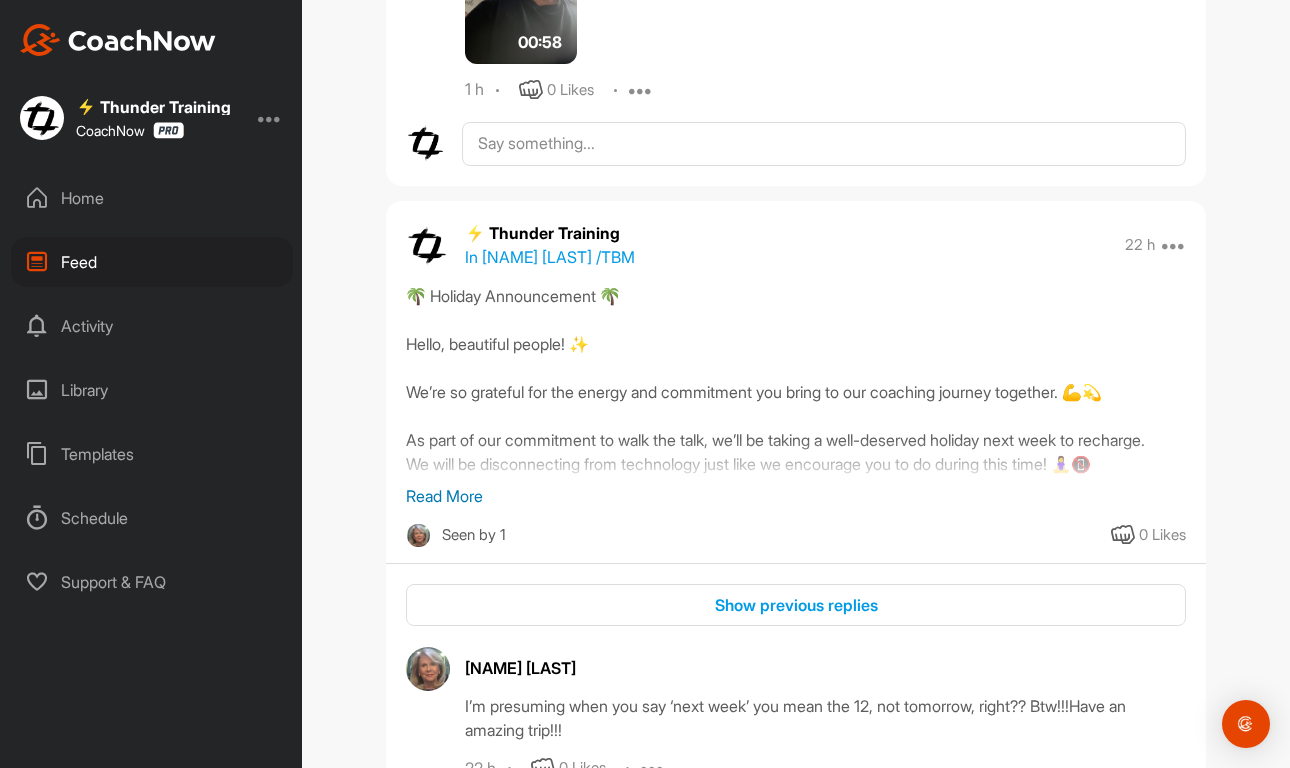 click on "Read More" at bounding box center [796, 496] 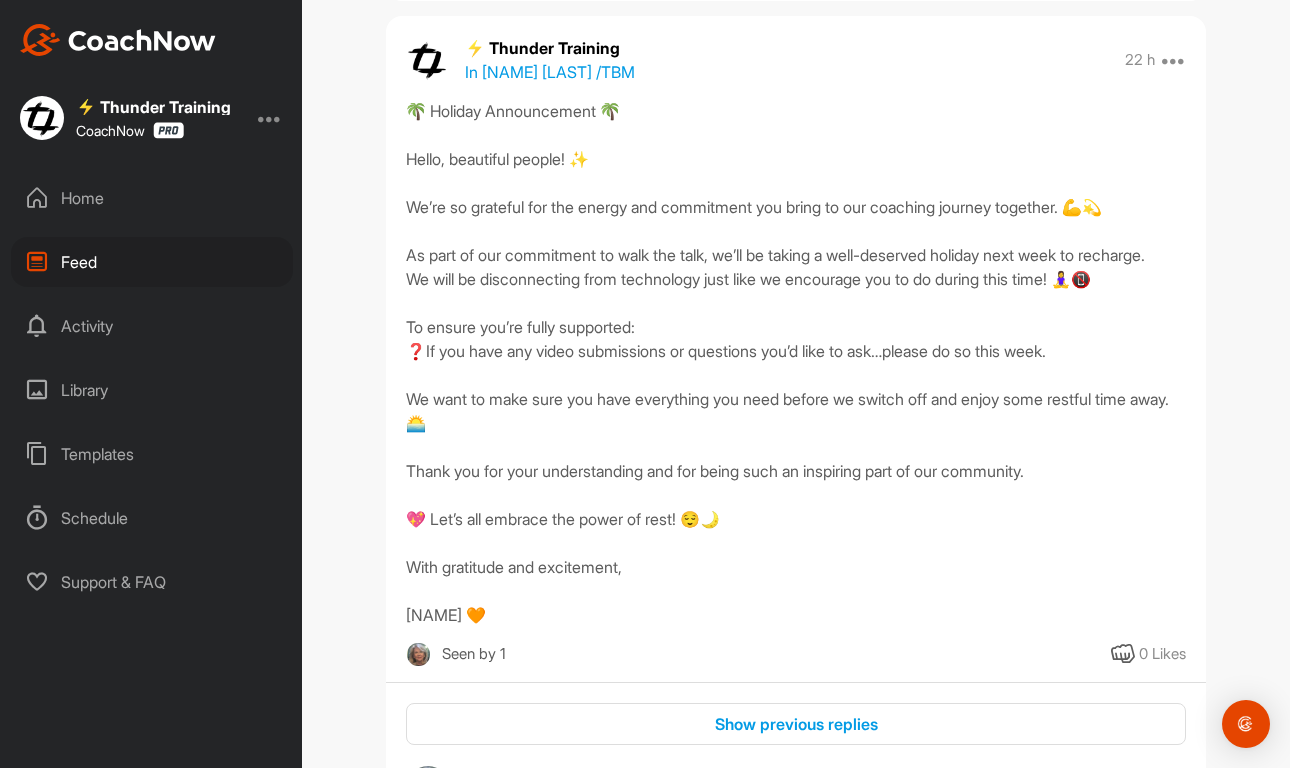 scroll, scrollTop: 9265, scrollLeft: 0, axis: vertical 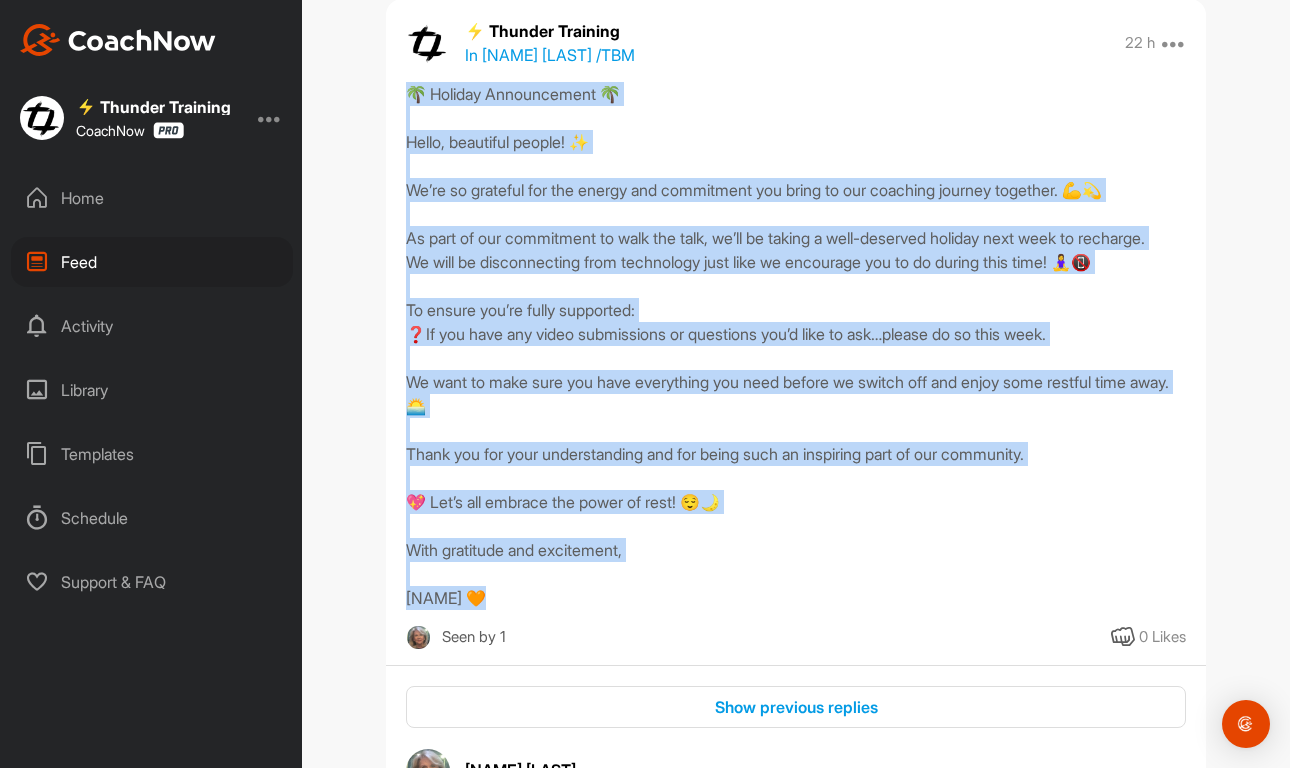 drag, startPoint x: 504, startPoint y: 627, endPoint x: 390, endPoint y: 96, distance: 543.0994 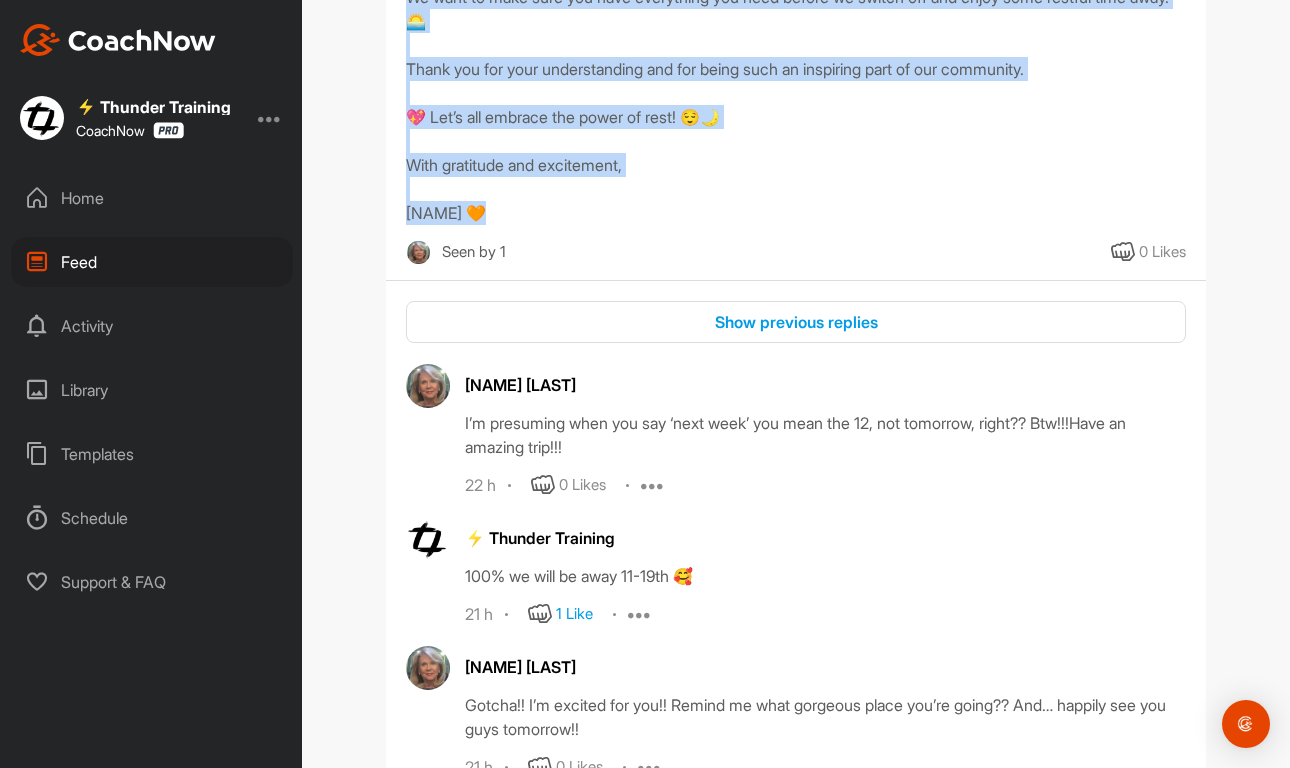 scroll, scrollTop: 9651, scrollLeft: 0, axis: vertical 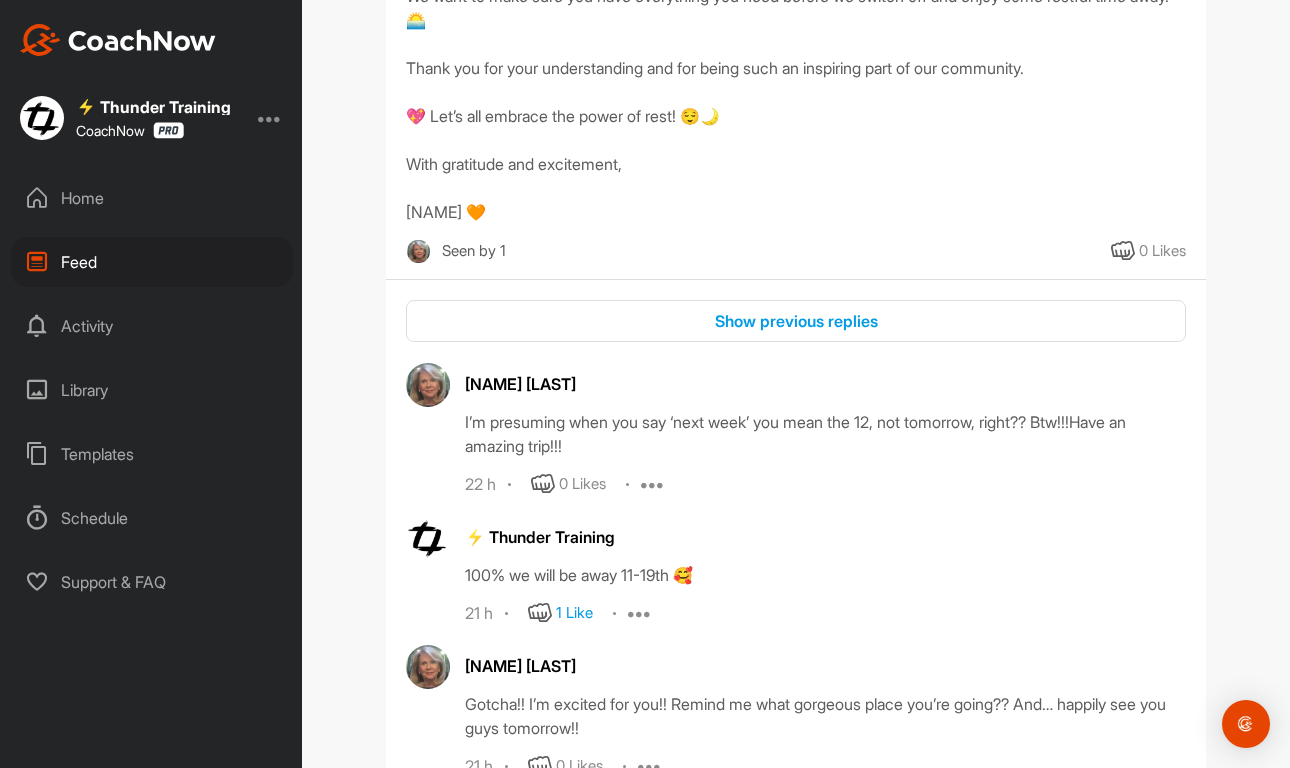 click on "Home" at bounding box center [152, 198] 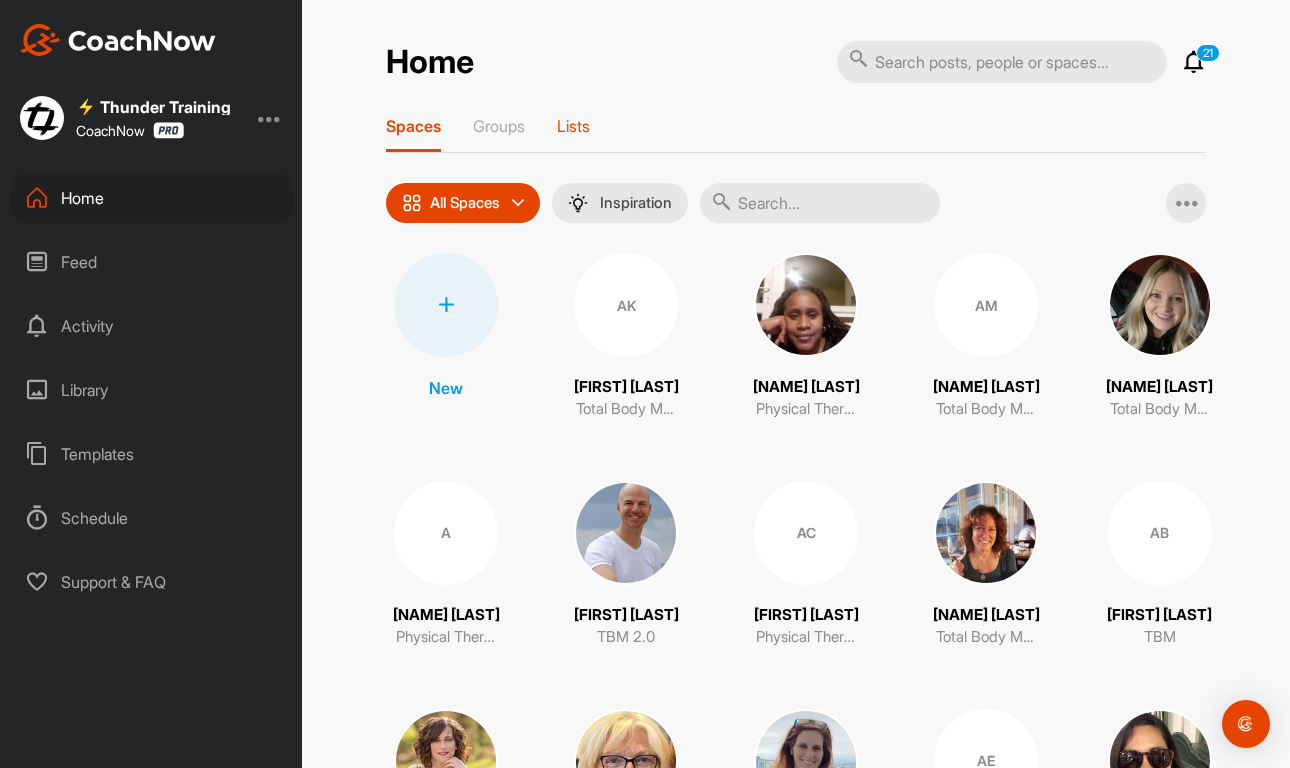 click on "Lists" at bounding box center [573, 126] 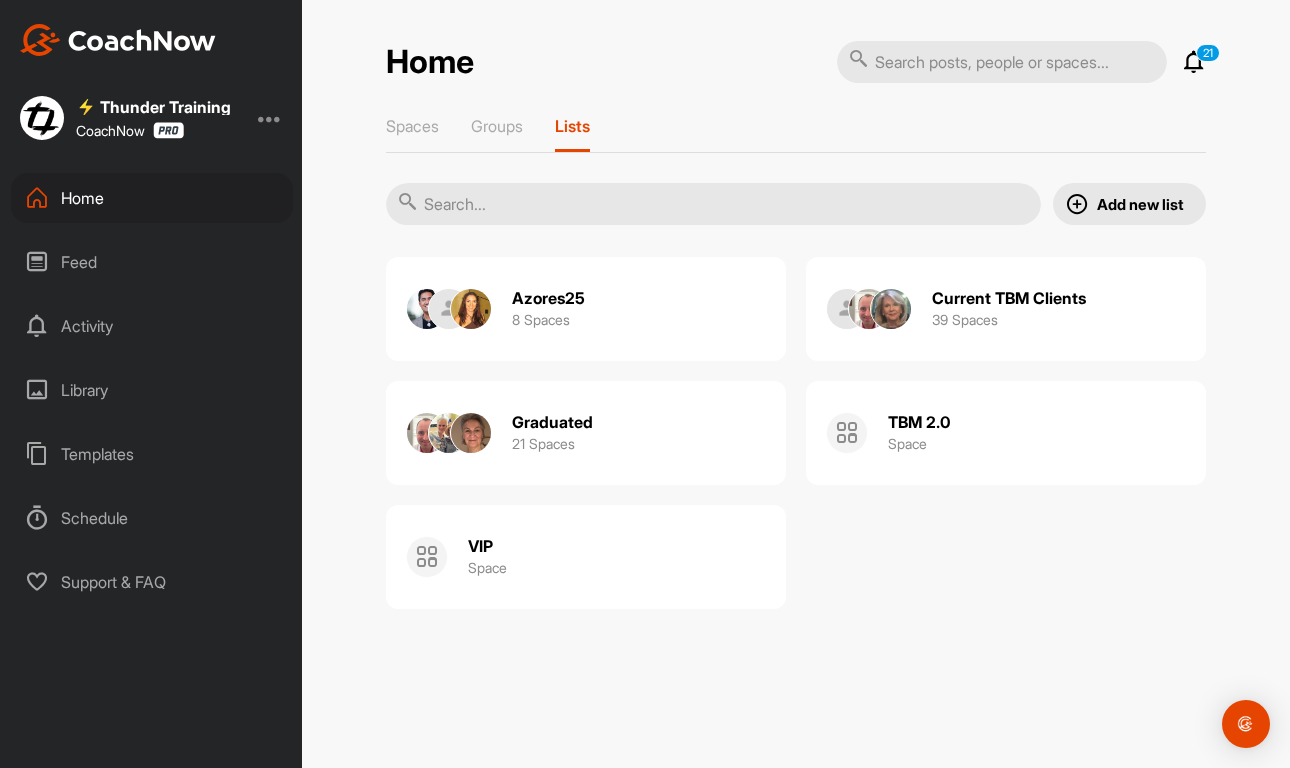 click on "39 Spaces" at bounding box center (965, 319) 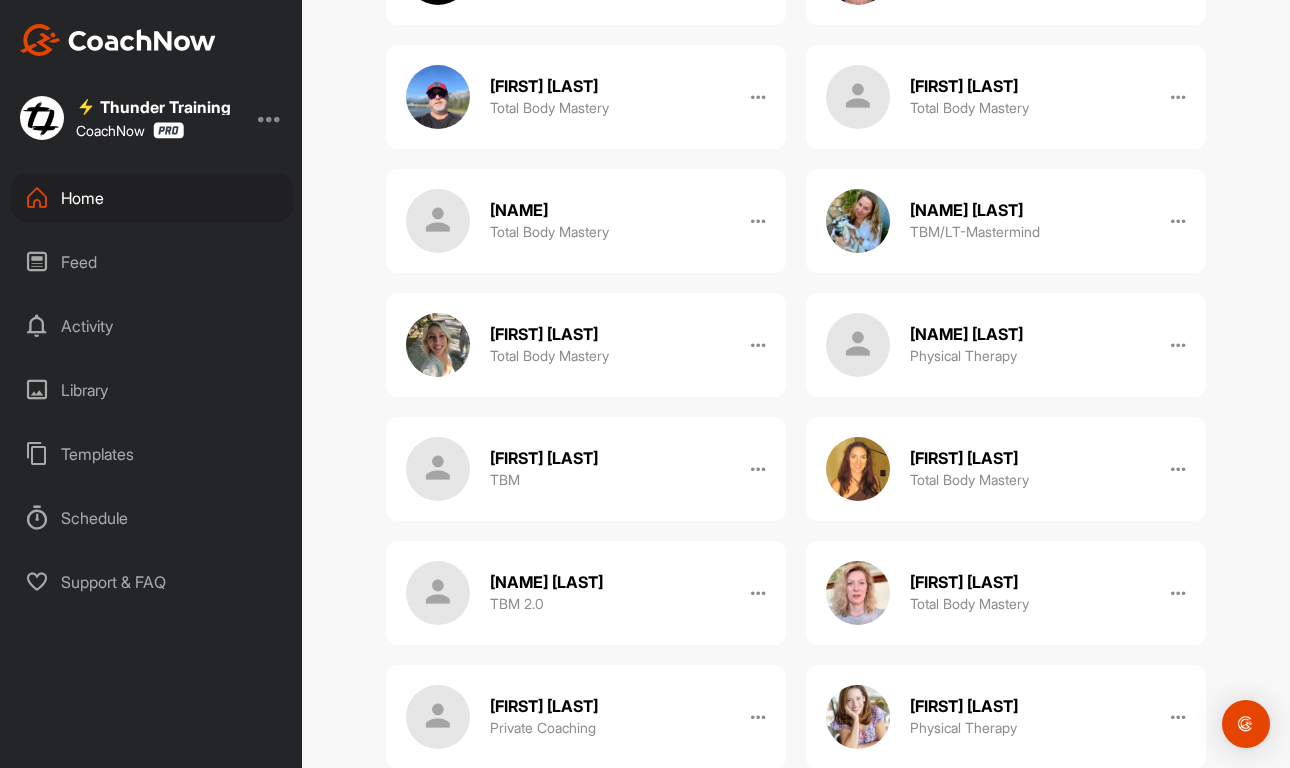 scroll, scrollTop: 1137, scrollLeft: 0, axis: vertical 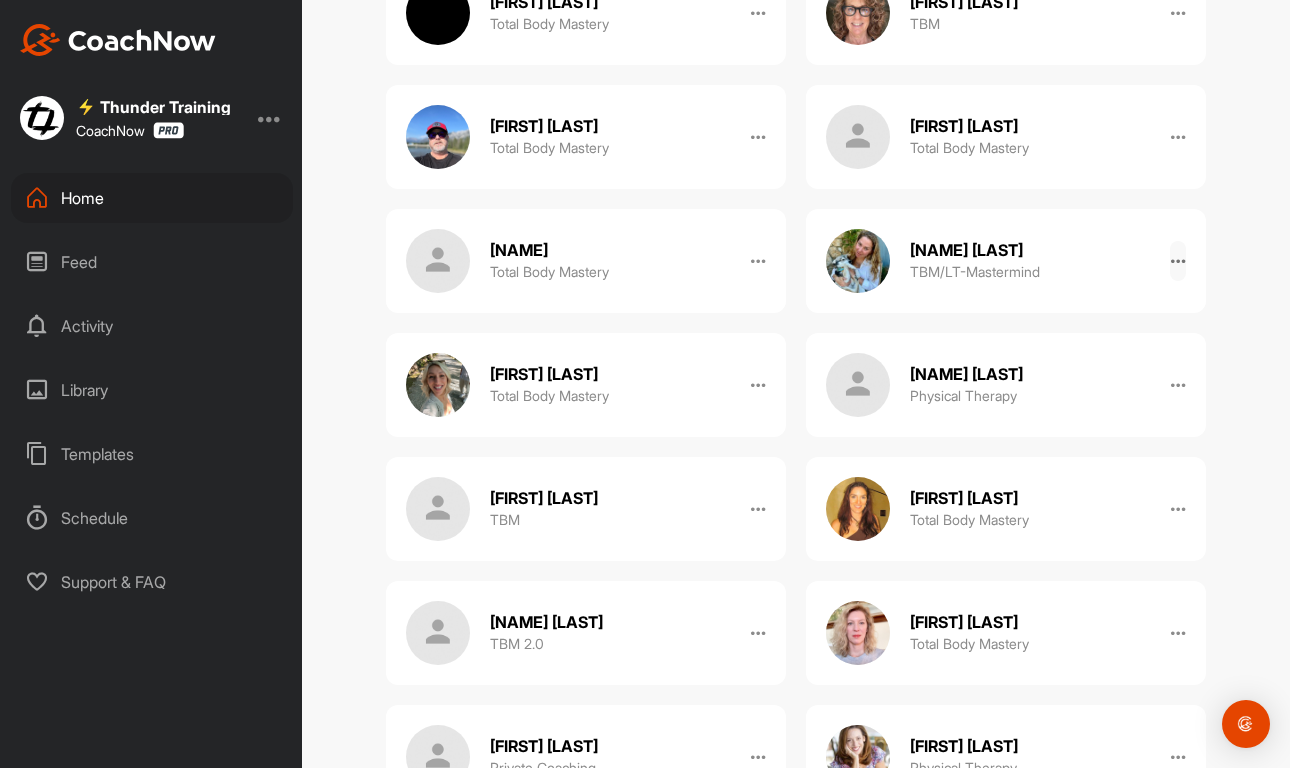click at bounding box center [1178, 261] 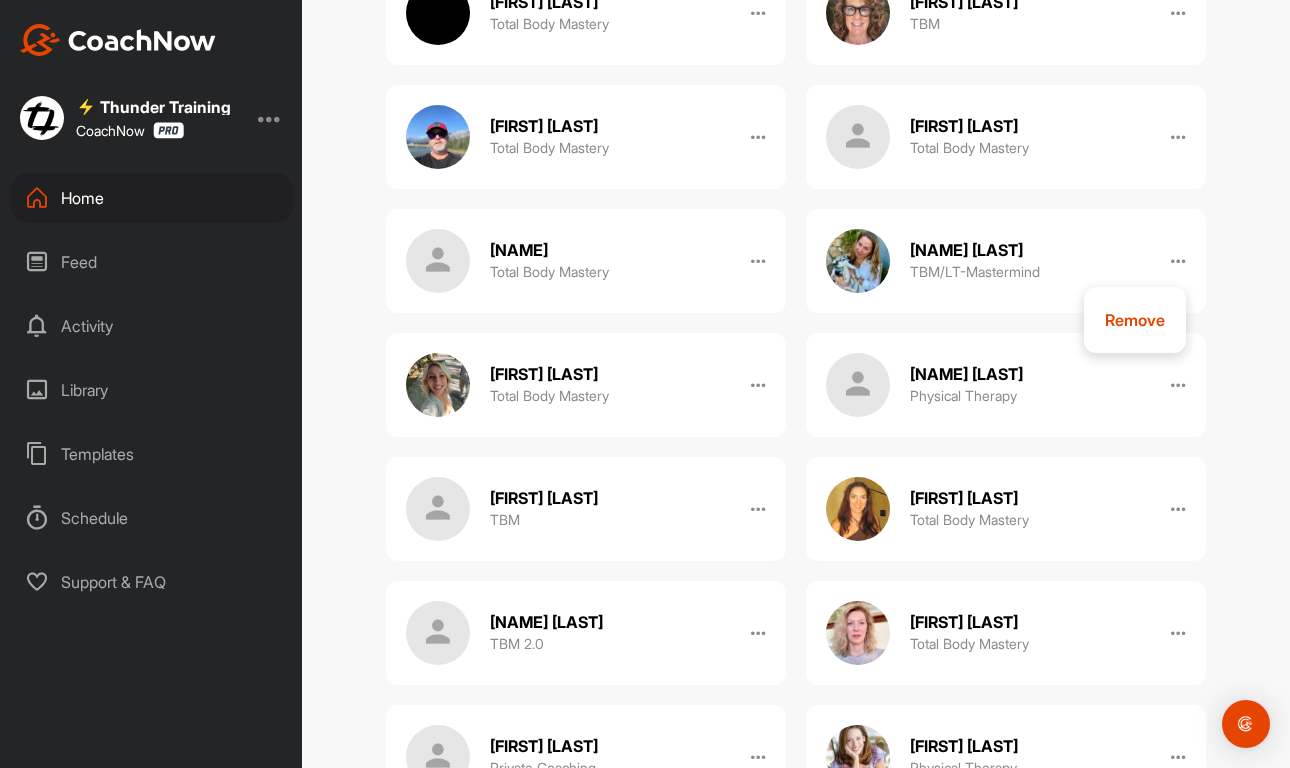 click on "TBM/LT-Mastermind" at bounding box center [975, 271] 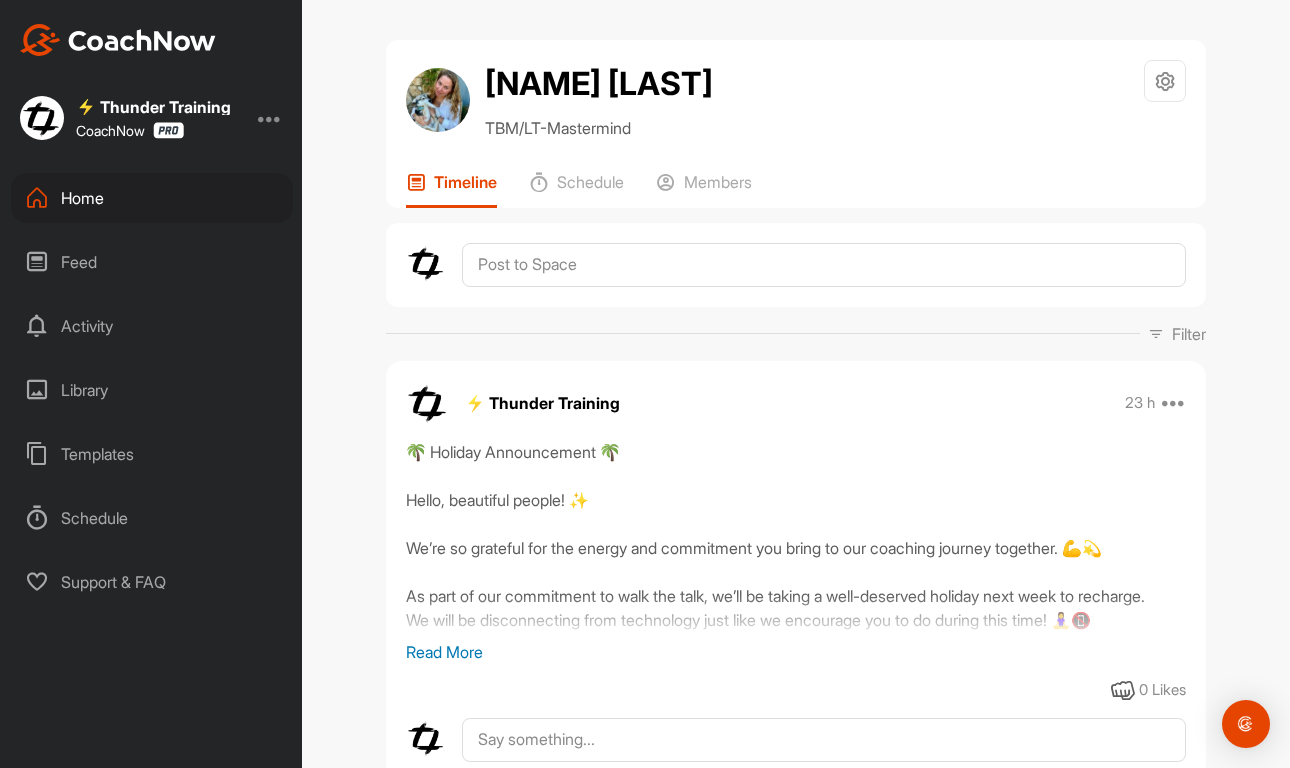 scroll, scrollTop: 0, scrollLeft: 0, axis: both 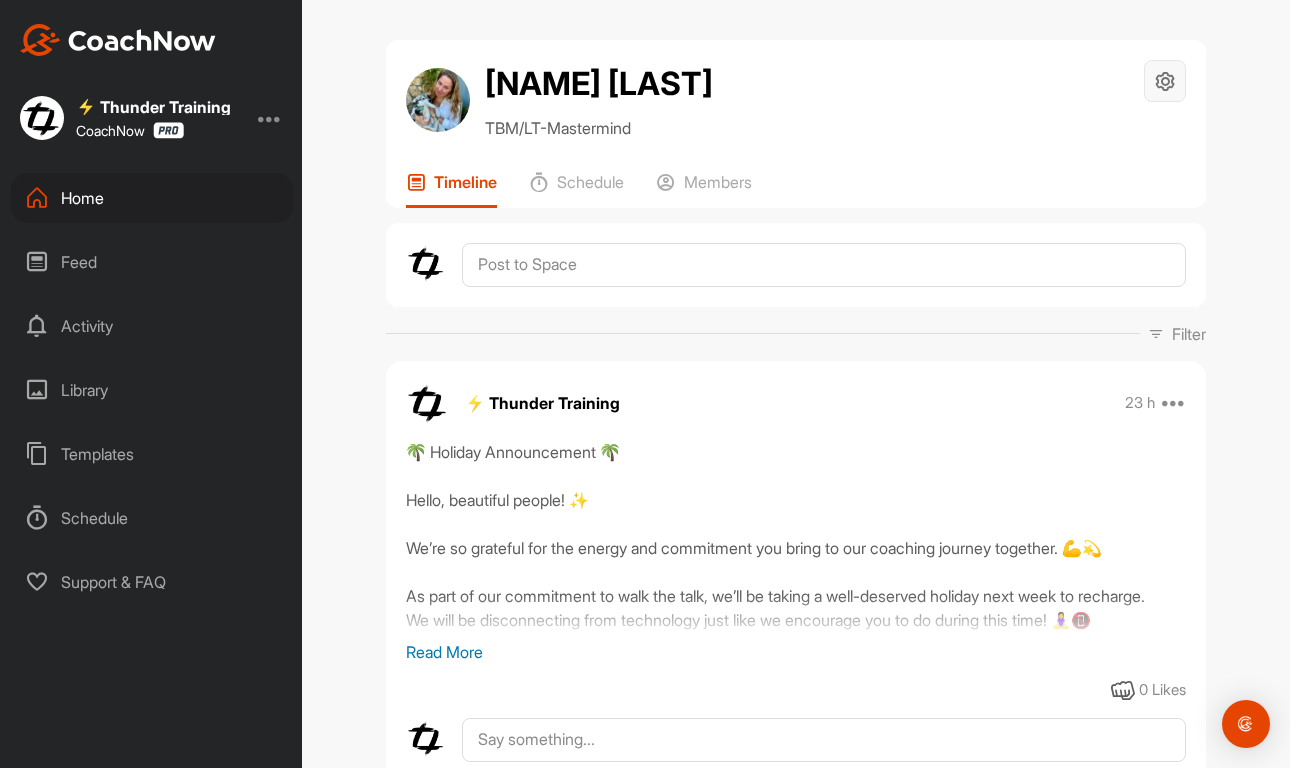 click at bounding box center (1165, 81) 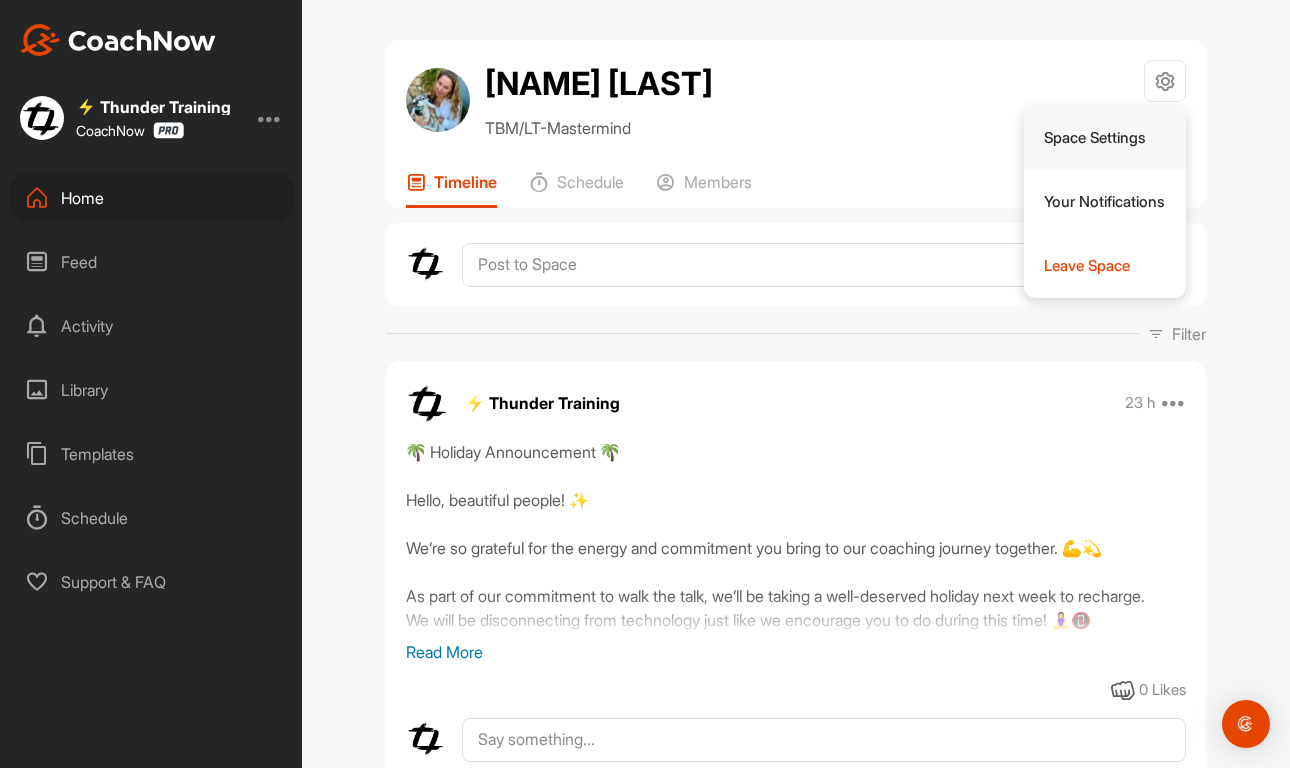 click on "Space Settings" at bounding box center [1105, 138] 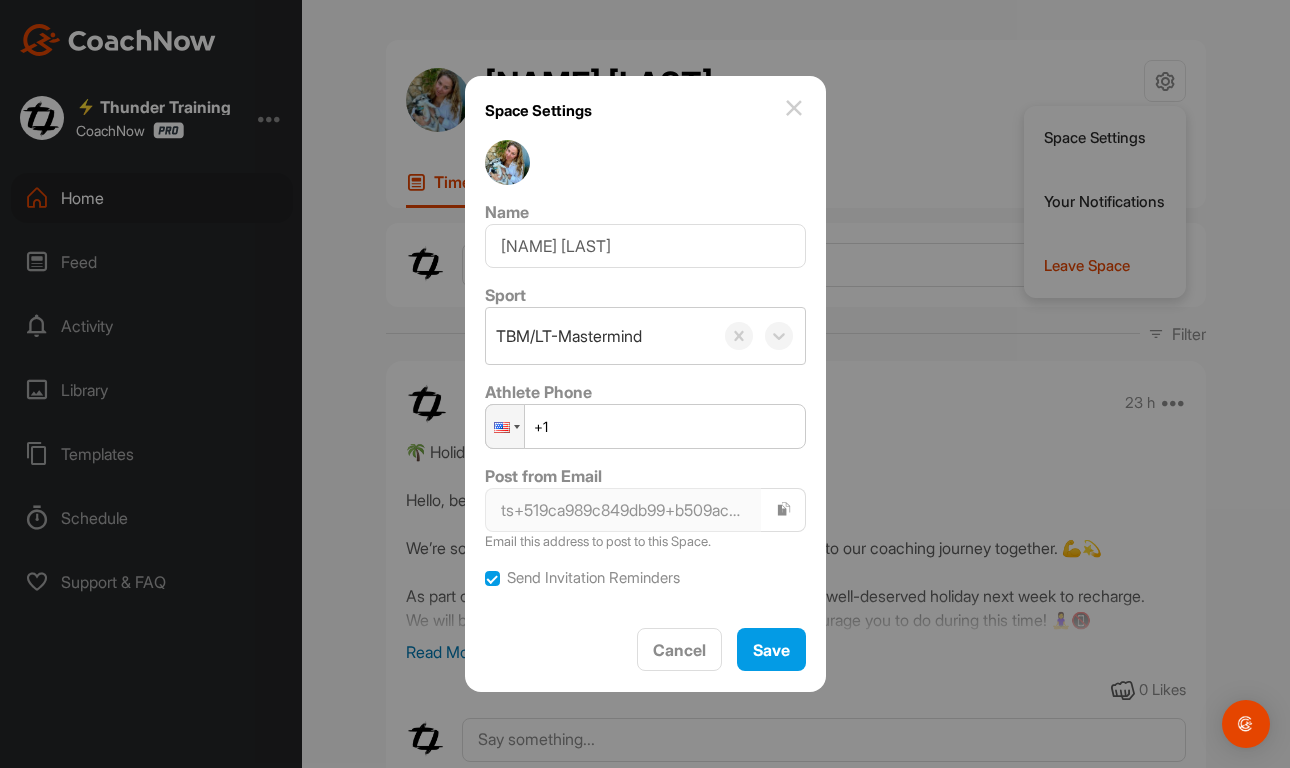 scroll, scrollTop: 0, scrollLeft: 0, axis: both 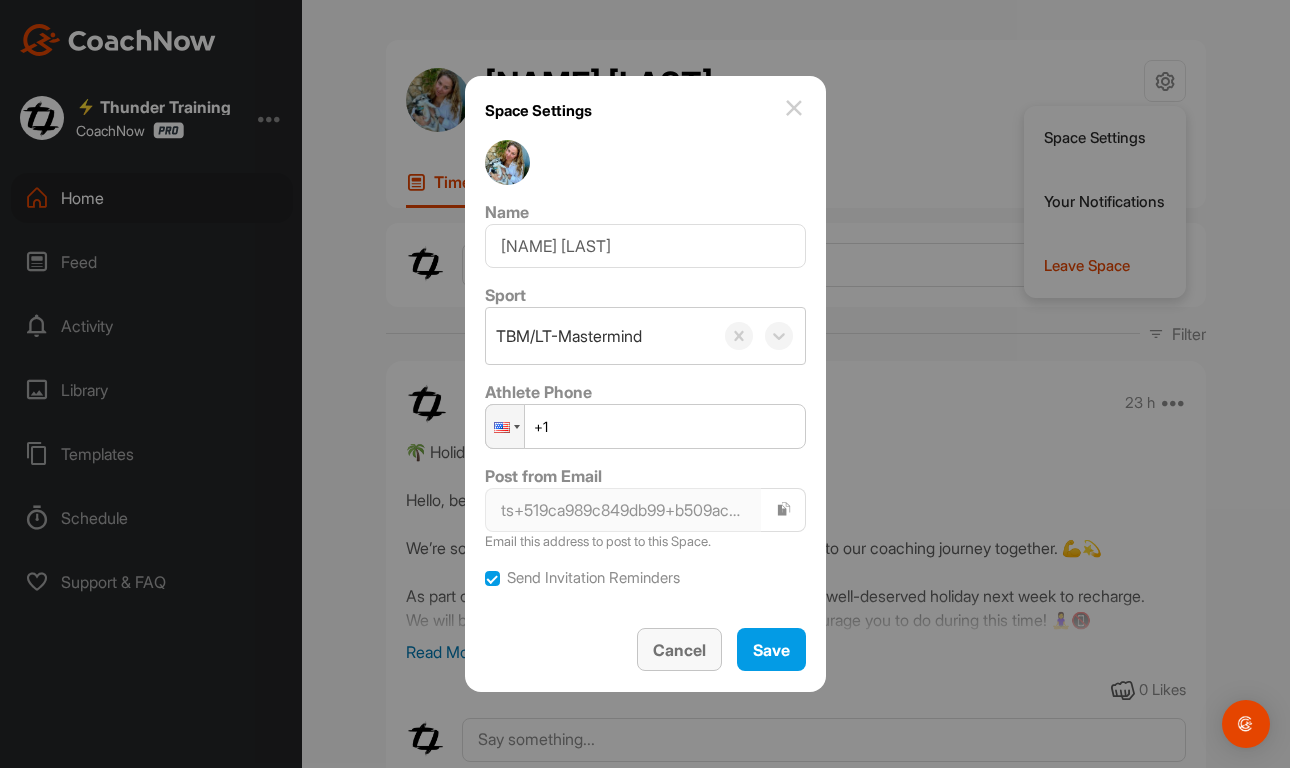 click on "Cancel" at bounding box center (679, 650) 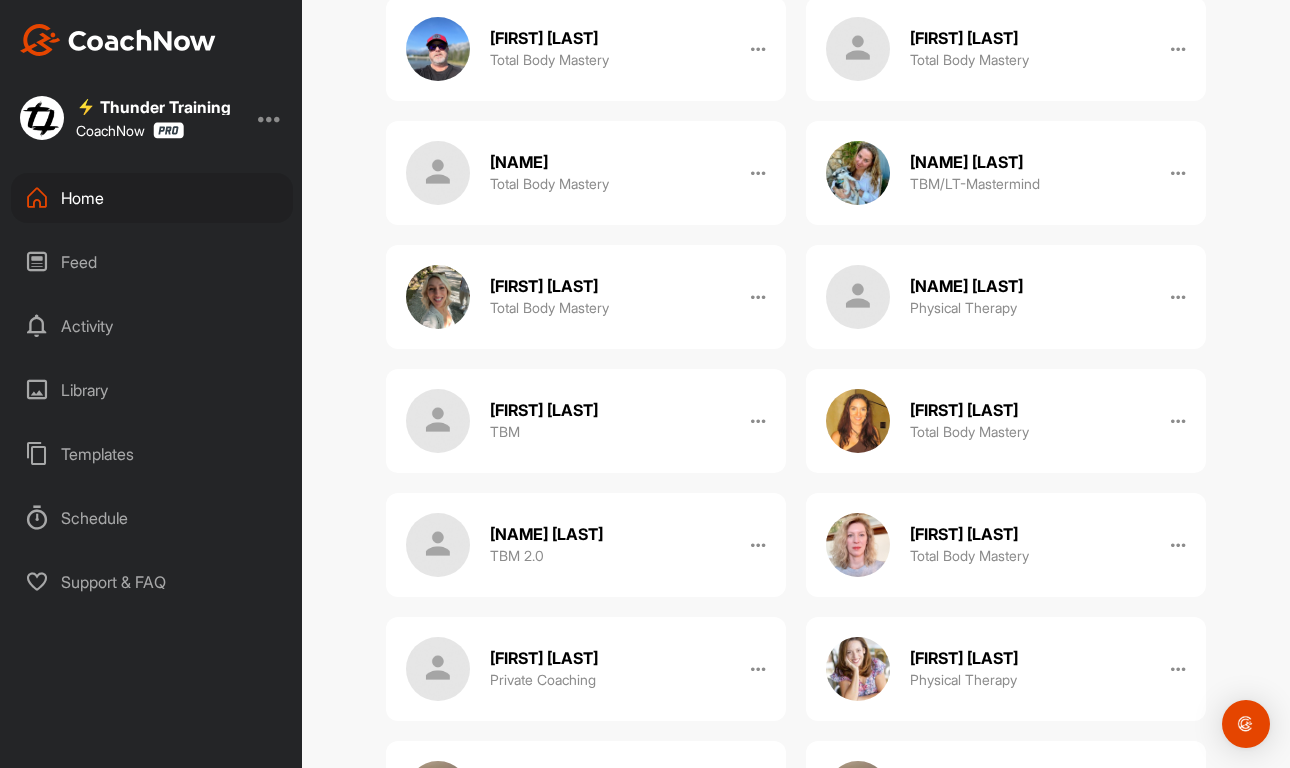 scroll, scrollTop: 1235, scrollLeft: 0, axis: vertical 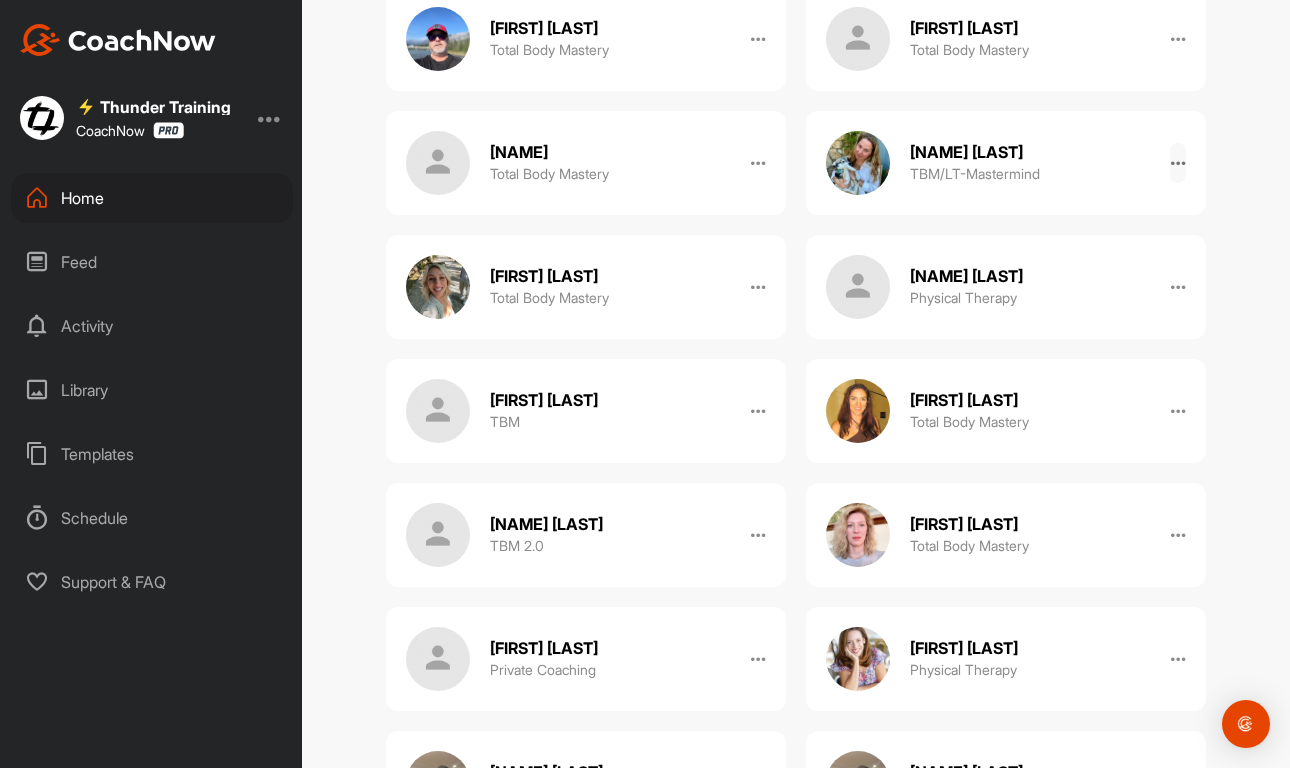 click at bounding box center [1178, 163] 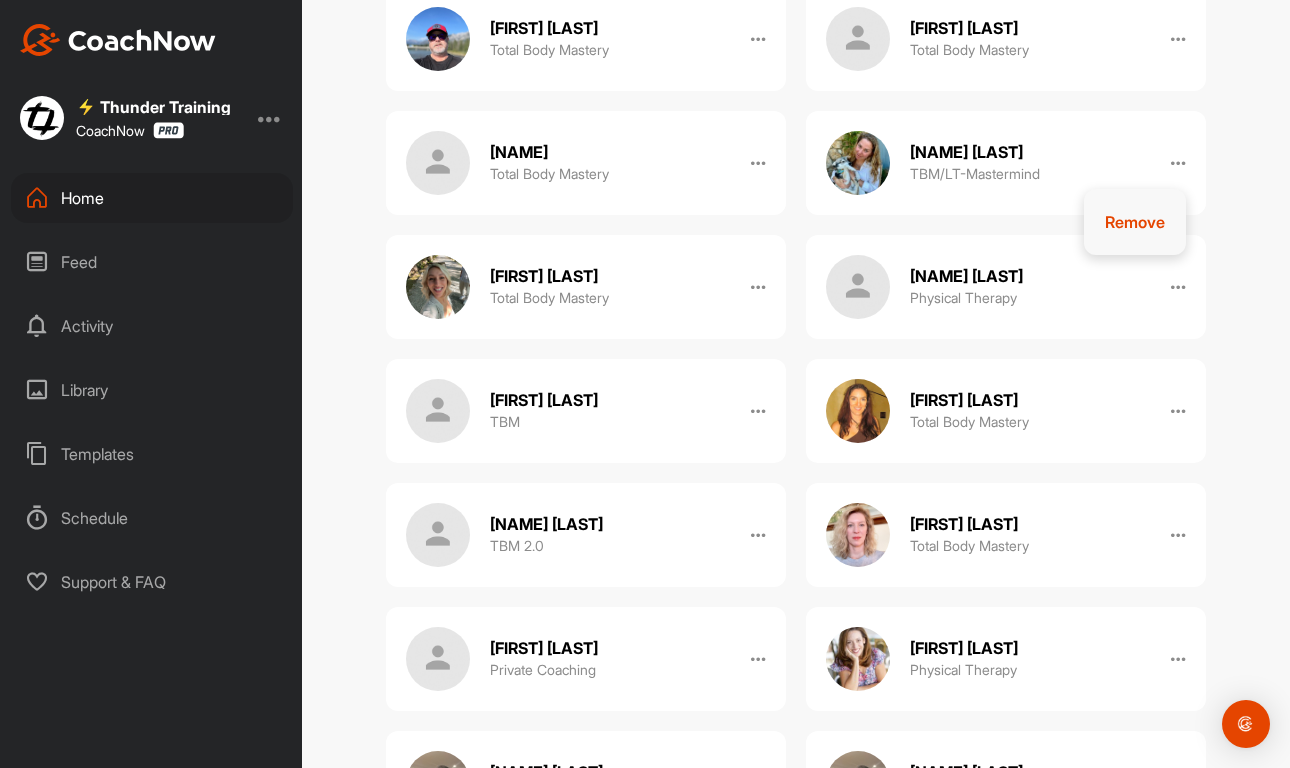 click on "Remove" at bounding box center [1135, 222] 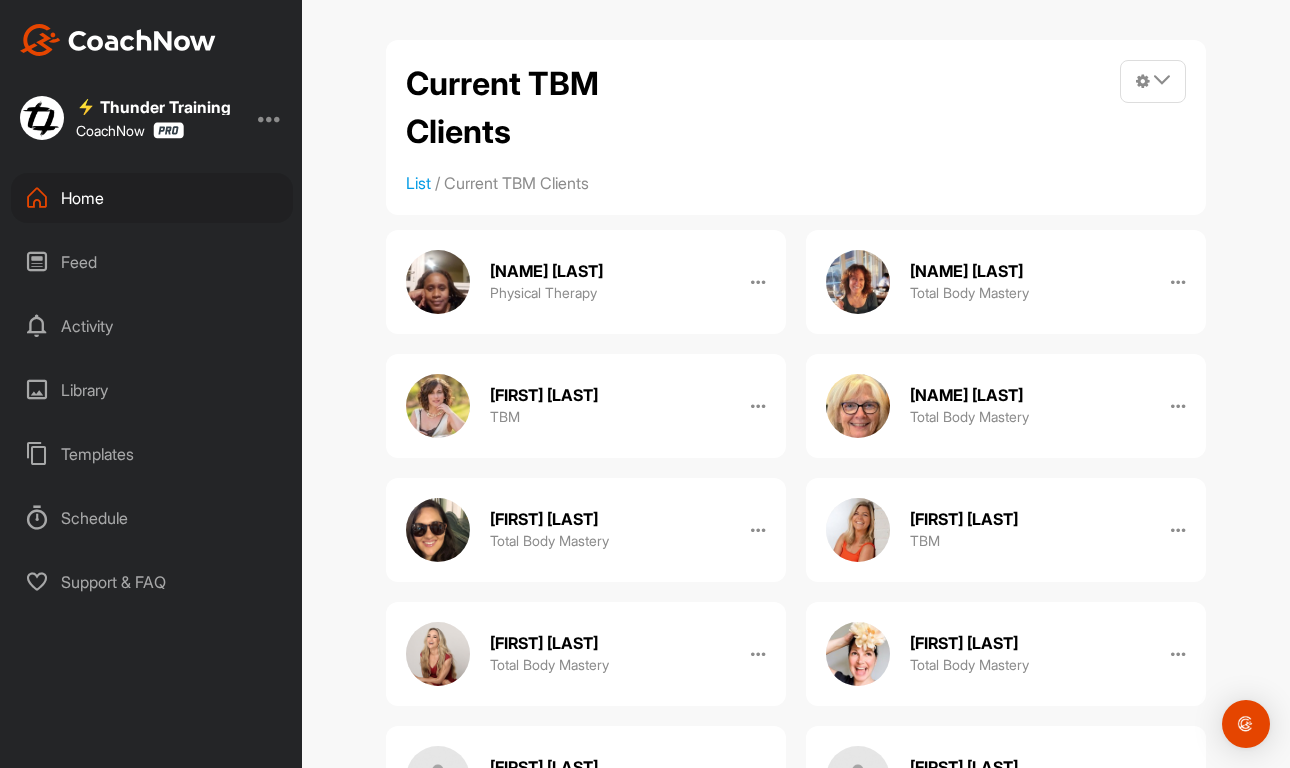 scroll, scrollTop: 0, scrollLeft: 0, axis: both 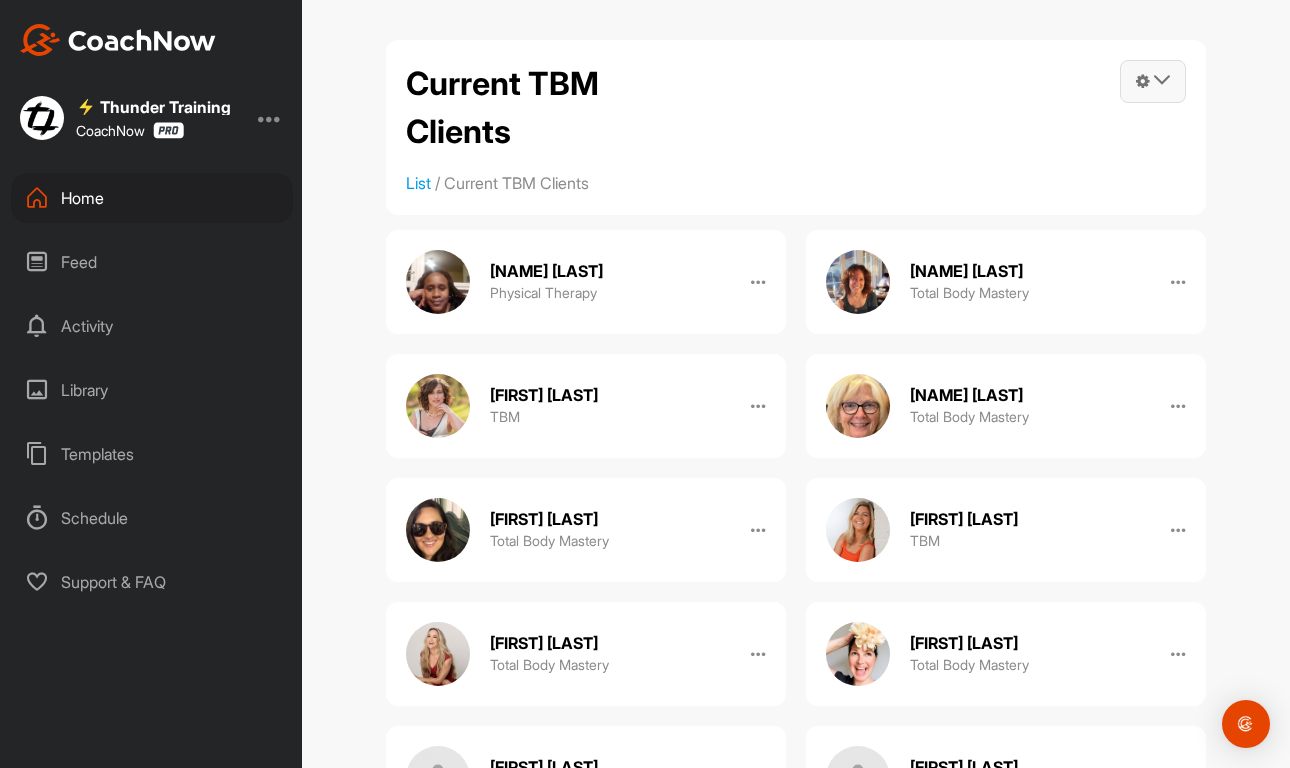 click at bounding box center (1153, 81) 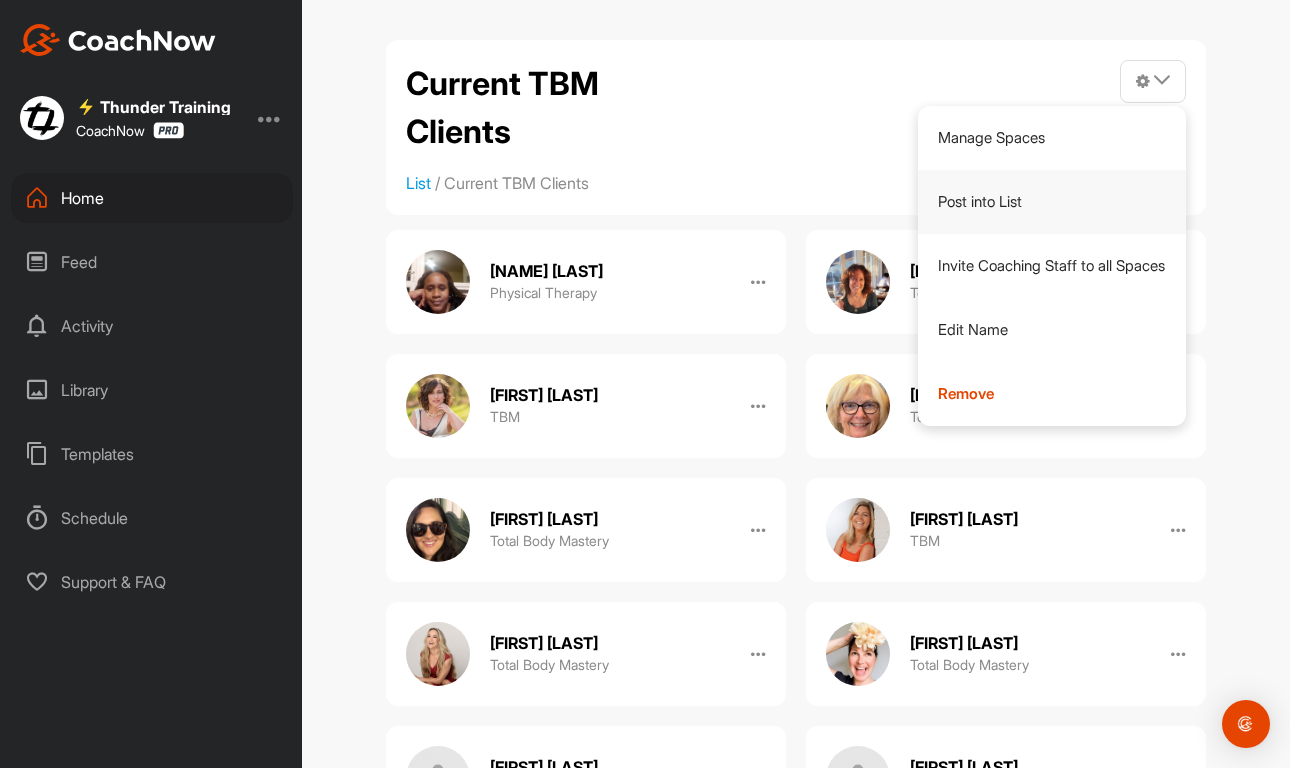 click on "Post into List" at bounding box center (1052, 202) 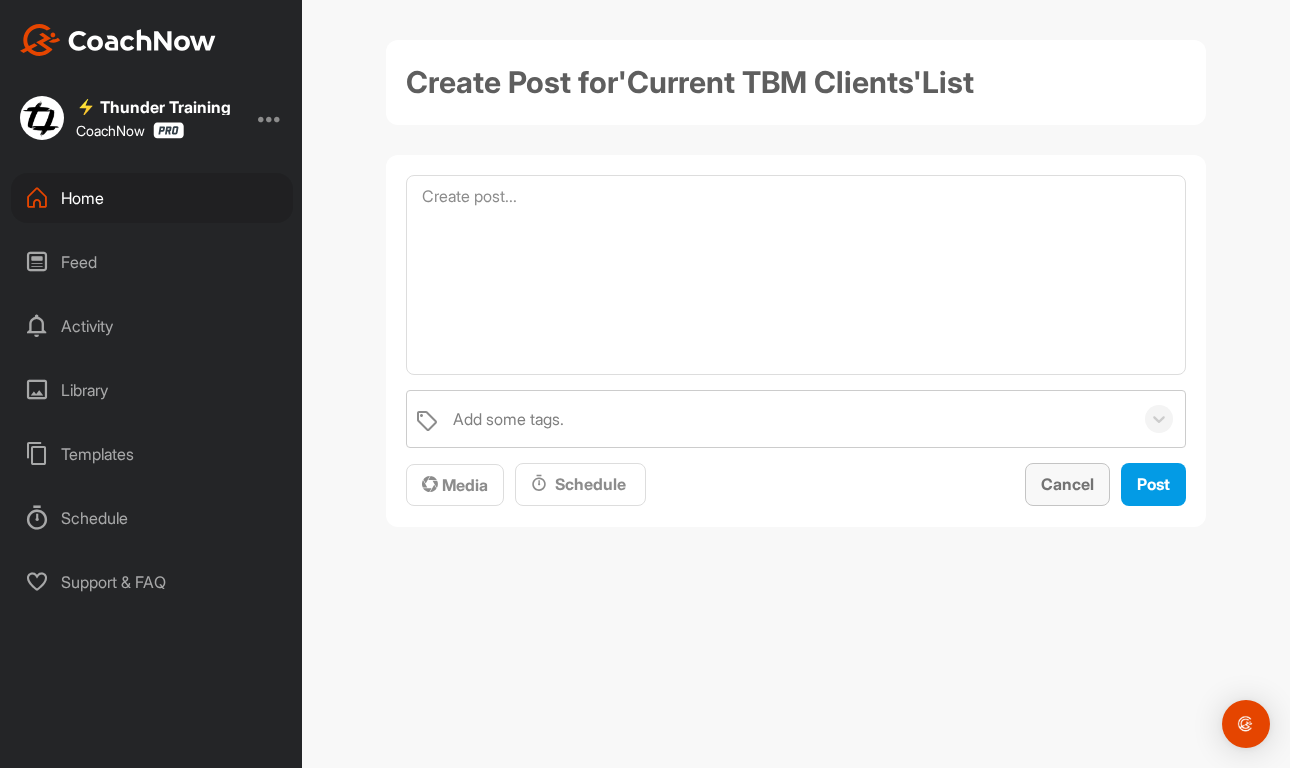 click on "Cancel" at bounding box center (1067, 484) 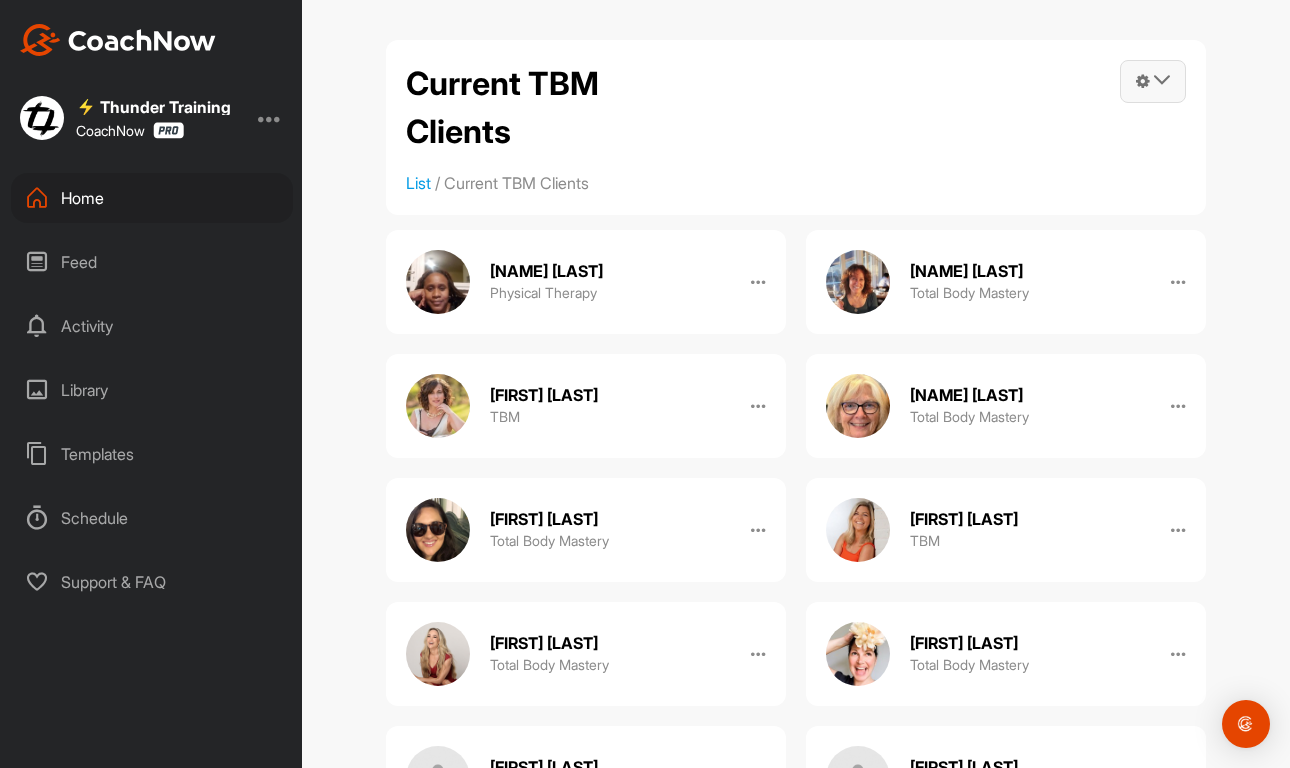 click at bounding box center [1162, 80] 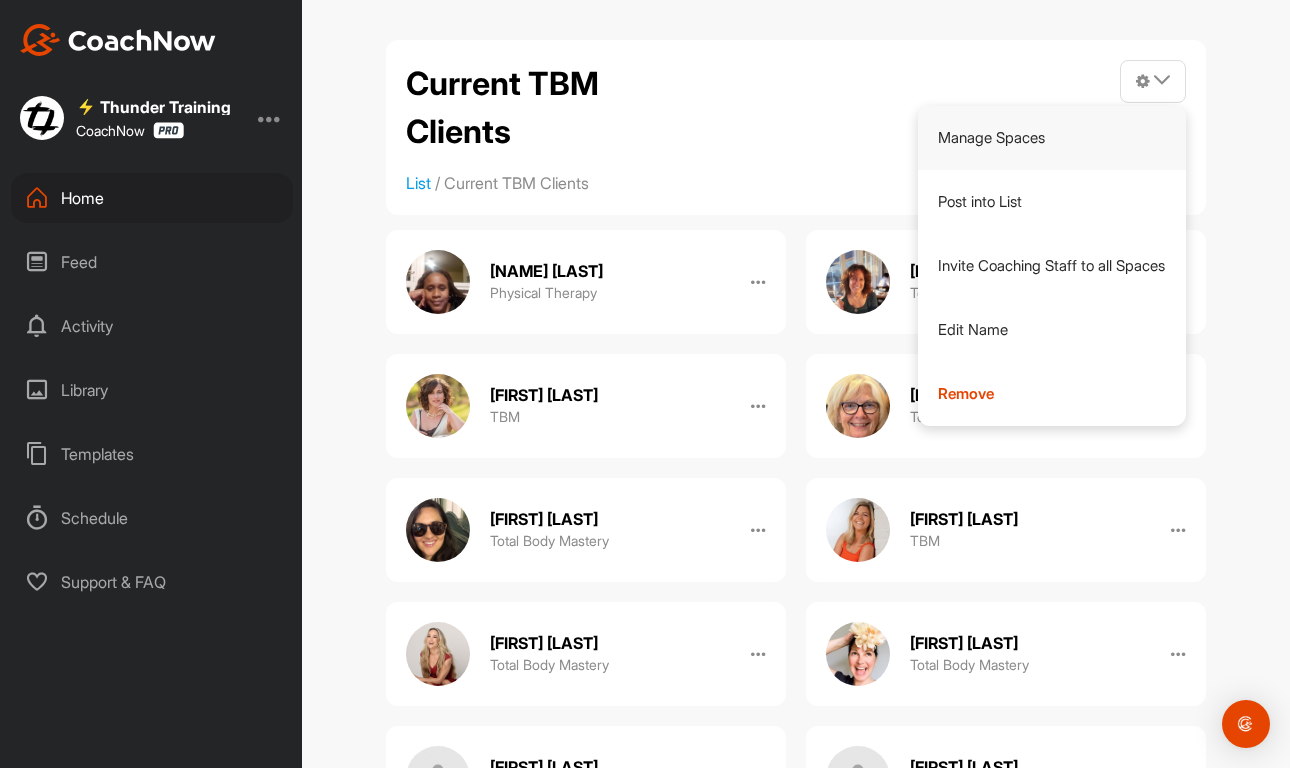 click on "Manage Spaces" at bounding box center (1052, 138) 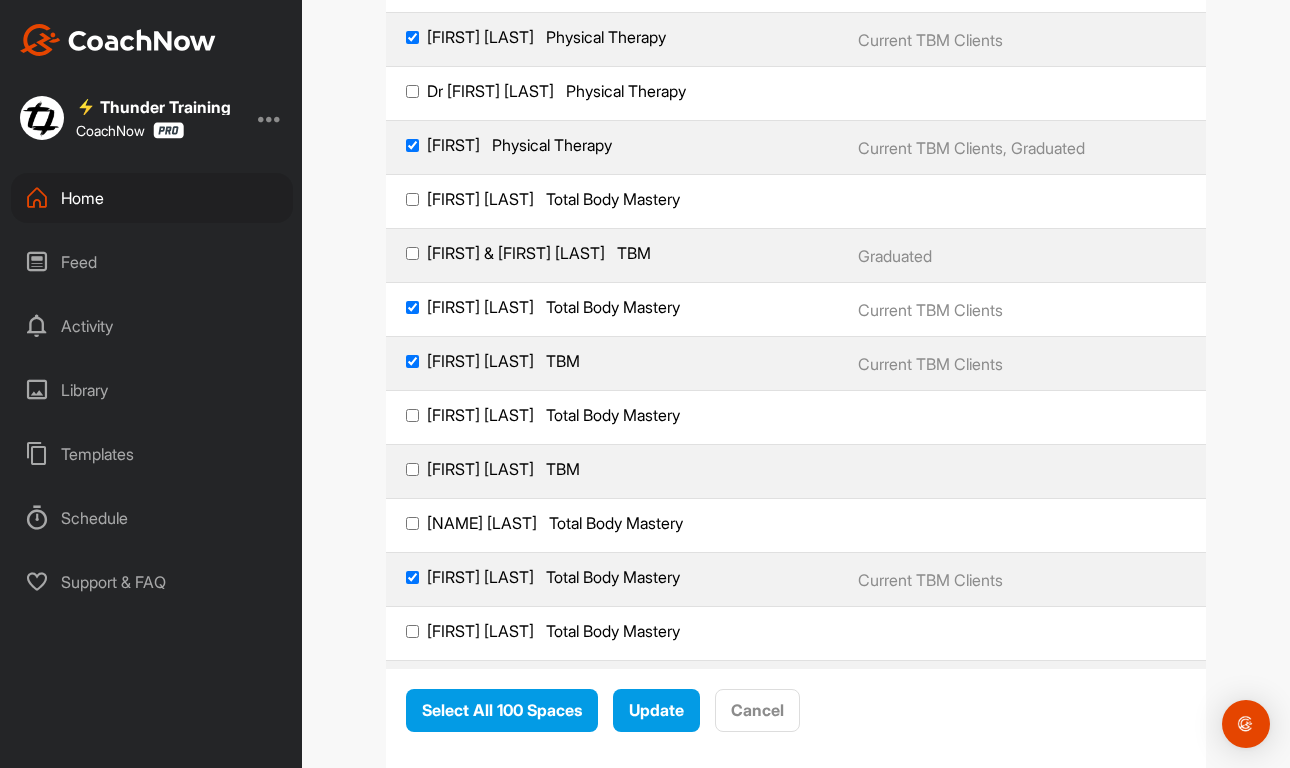 scroll, scrollTop: 2256, scrollLeft: 0, axis: vertical 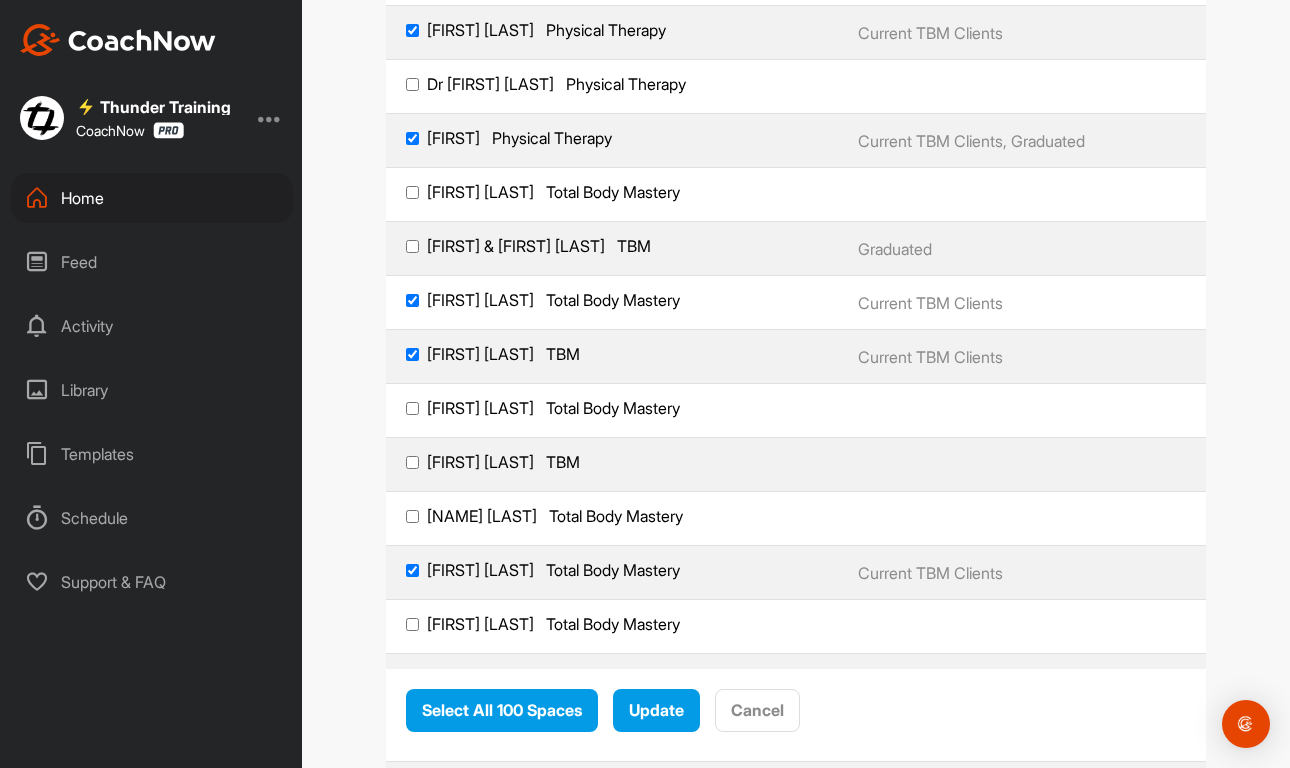 click on "[FIRST] [LAST]     Total Body Mastery" at bounding box center [412, 516] 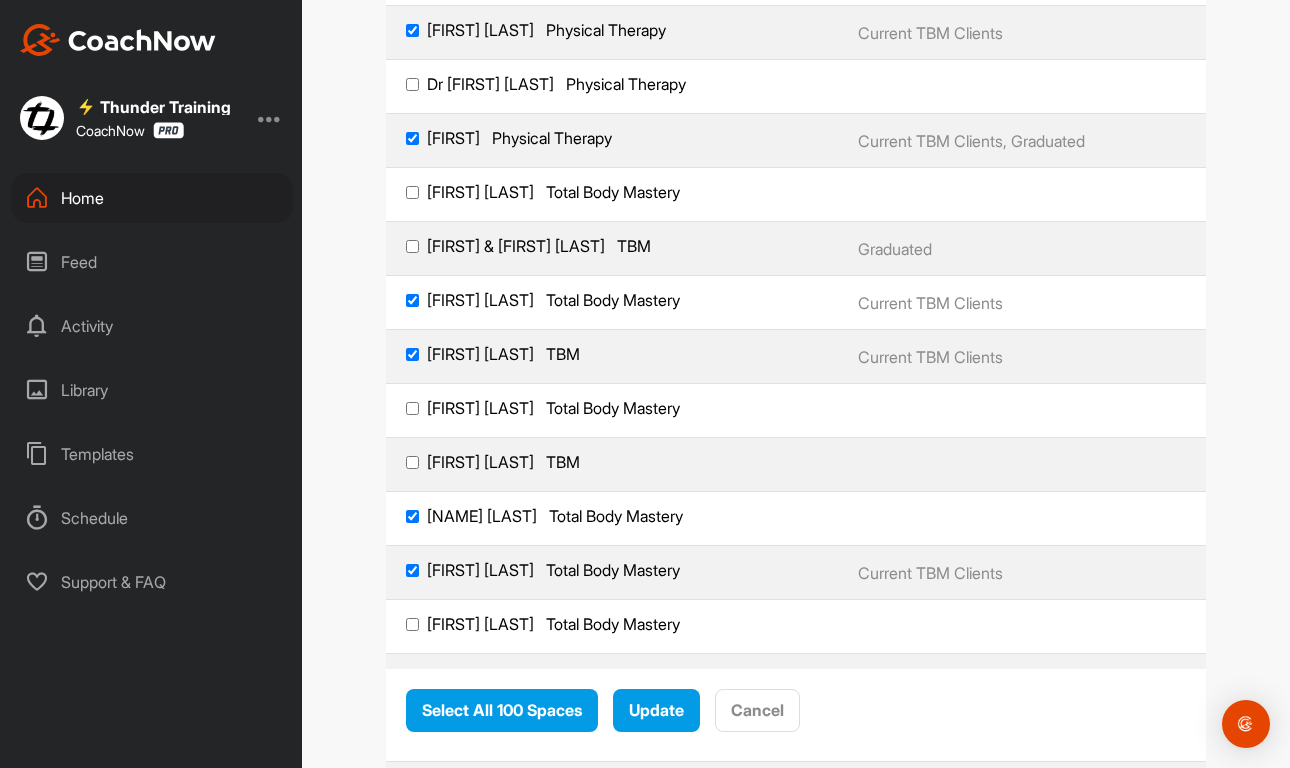 checkbox on "true" 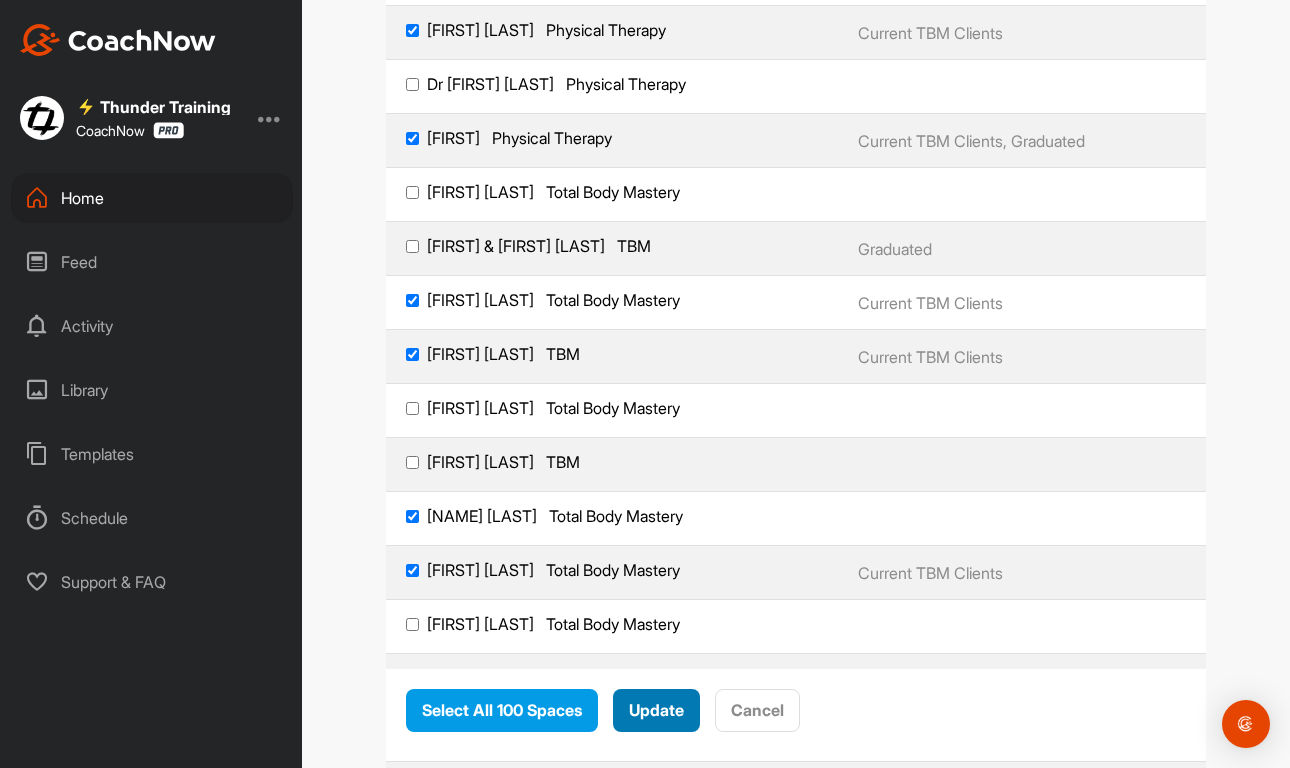 click on "Update" at bounding box center [656, 711] 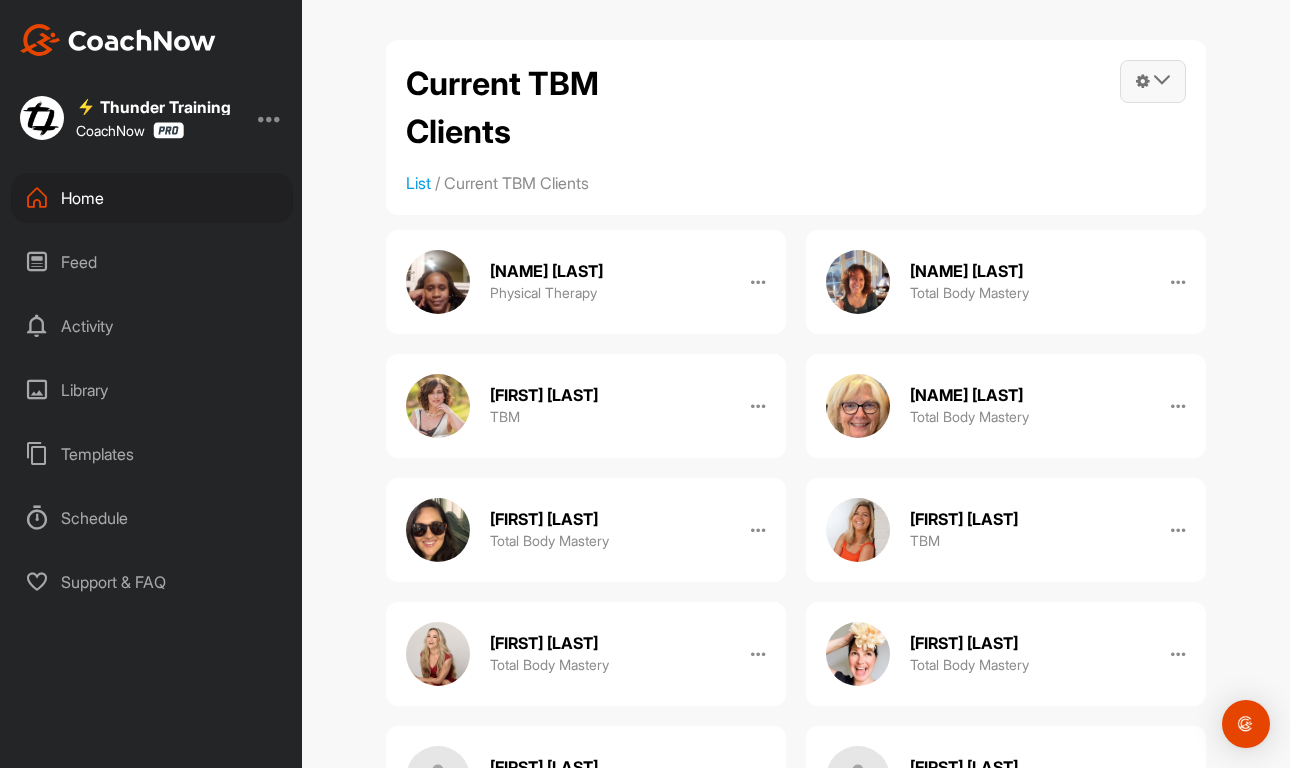 click at bounding box center (1162, 80) 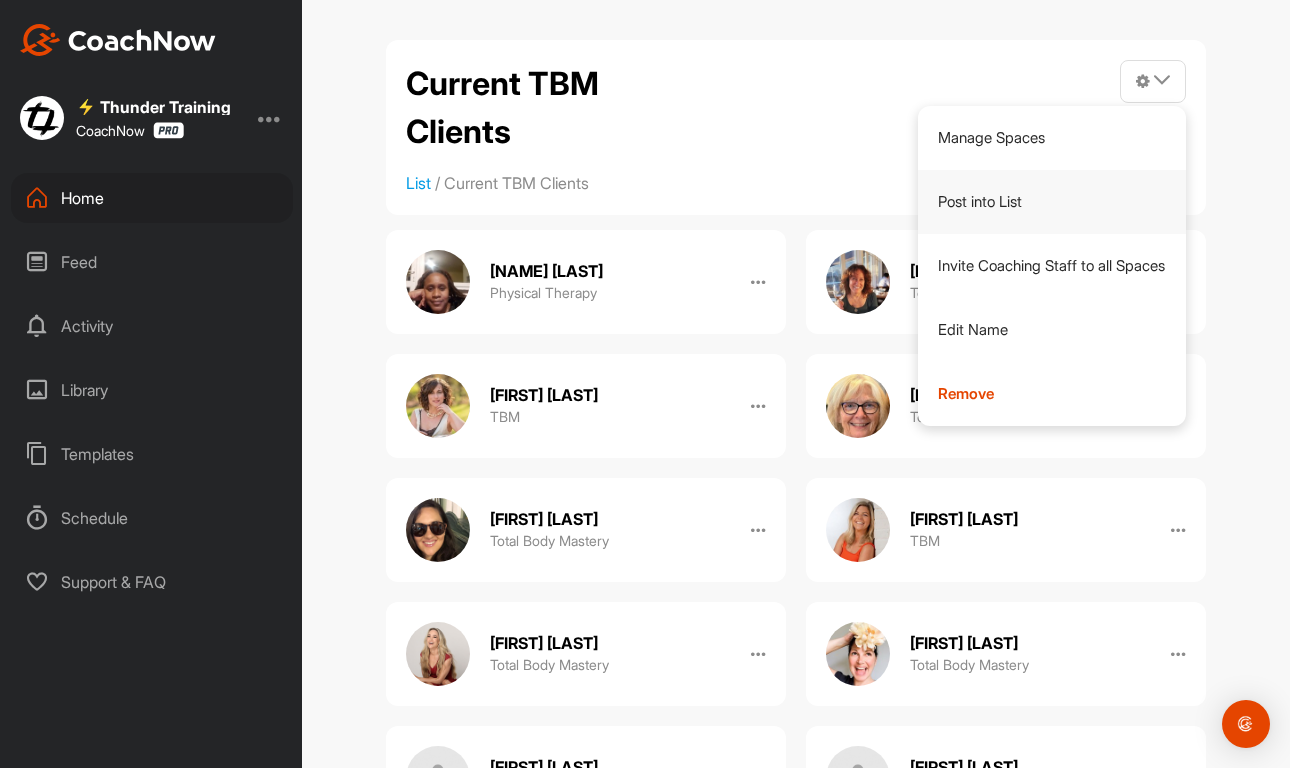 click on "Post into List" at bounding box center [1052, 202] 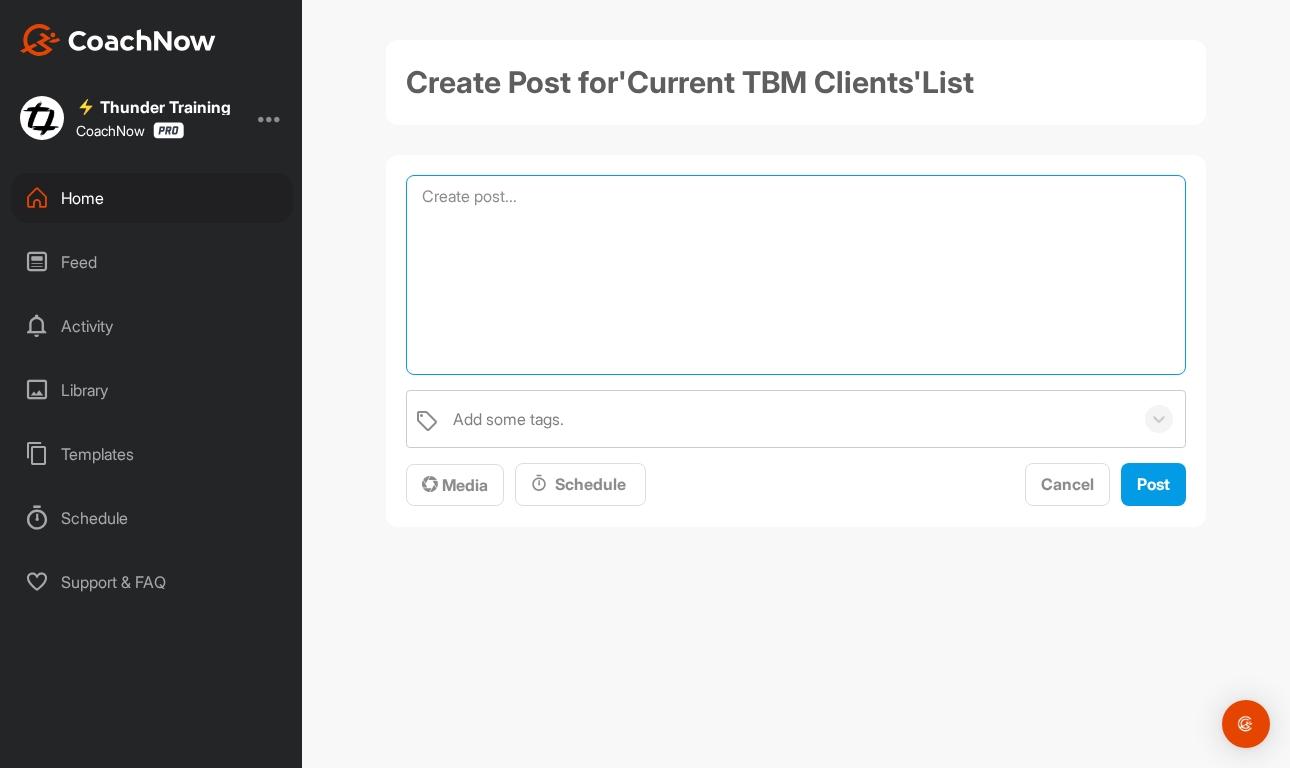click at bounding box center [796, 275] 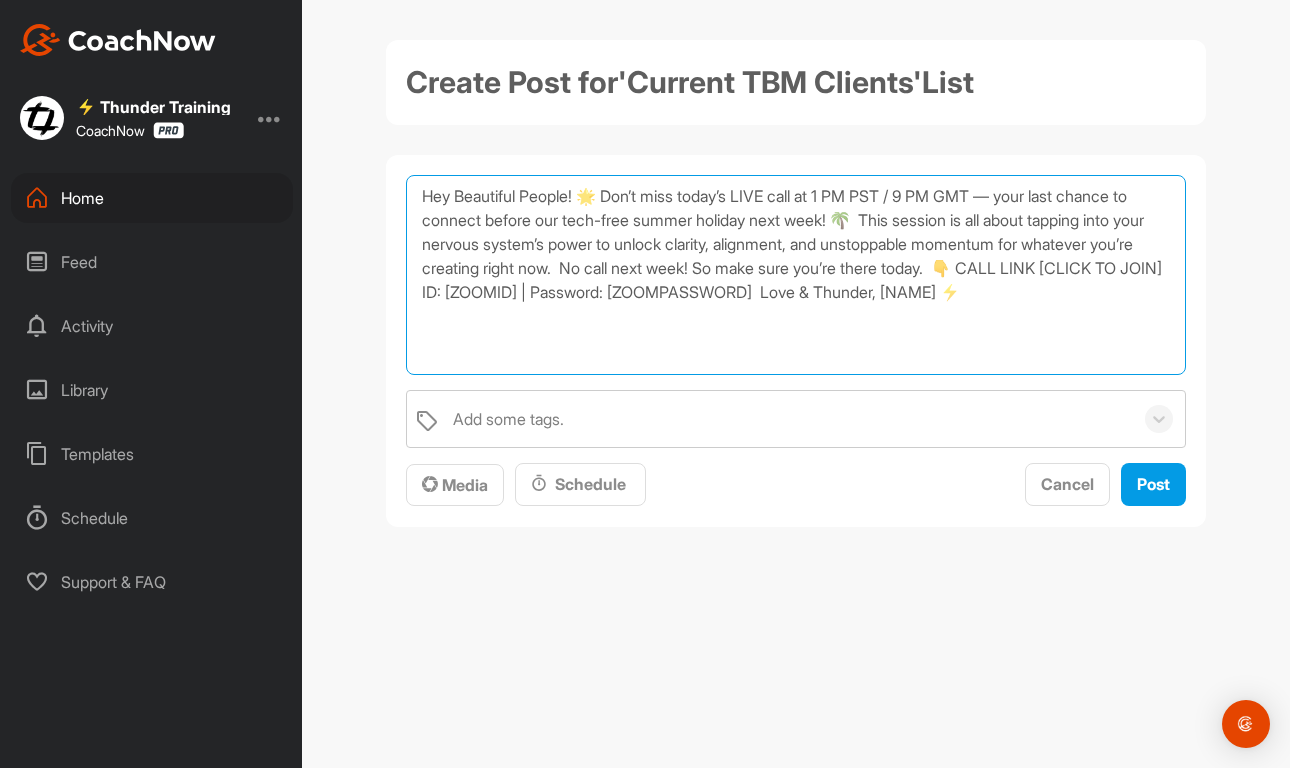 click on "Hey Beautiful People! 🌟 Don’t miss today’s LIVE call at 1 PM PST / 9 PM GMT — your last chance to connect before our tech-free summer holiday next week! 🌴  This session is all about tapping into your nervous system’s power to unlock clarity, alignment, and unstoppable momentum for whatever you’re creating right now.  No call next week! So make sure you’re there today.  👇 CALL LINK [CLICK TO JOIN] ID: [ZOOMID] | Password: [ZOOMPASSWORD]  Love & Thunder, [NAME] ⚡️" at bounding box center (796, 275) 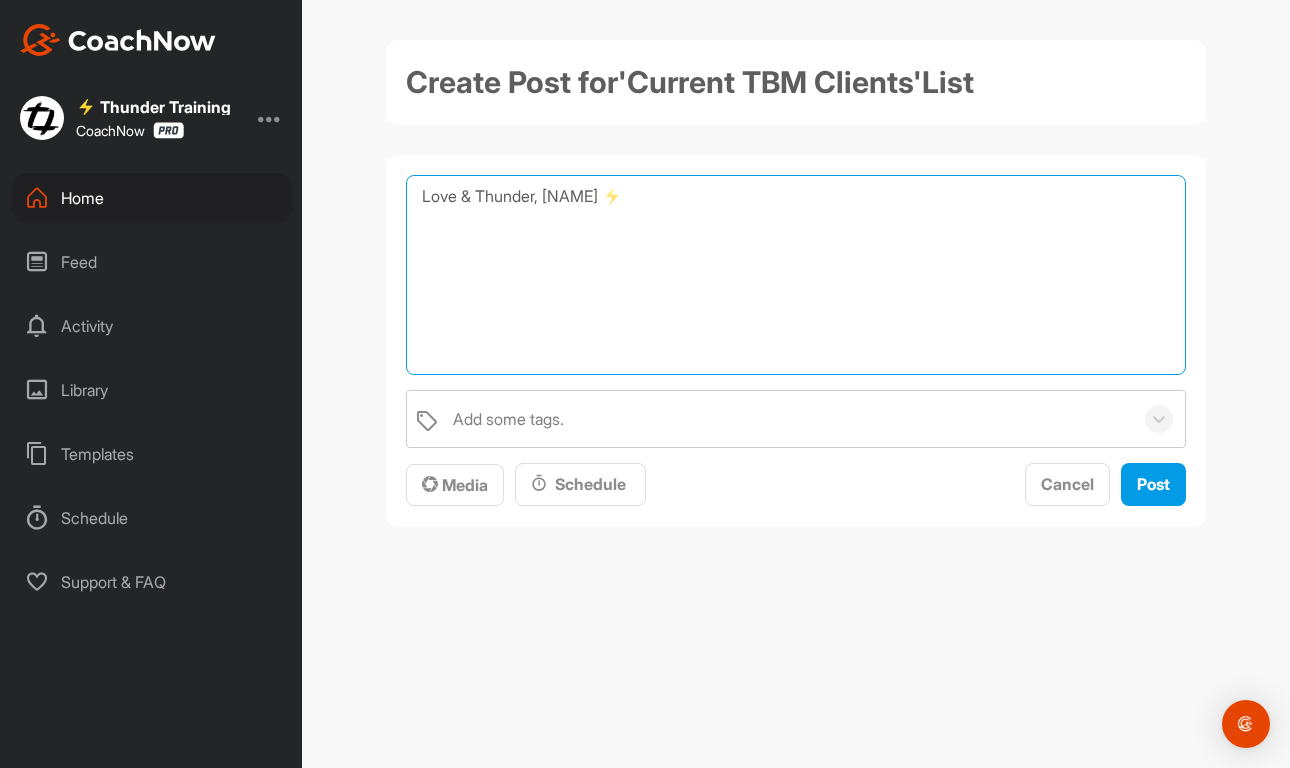 click on "Love & Thunder, [NAME] ⚡️" at bounding box center (796, 275) 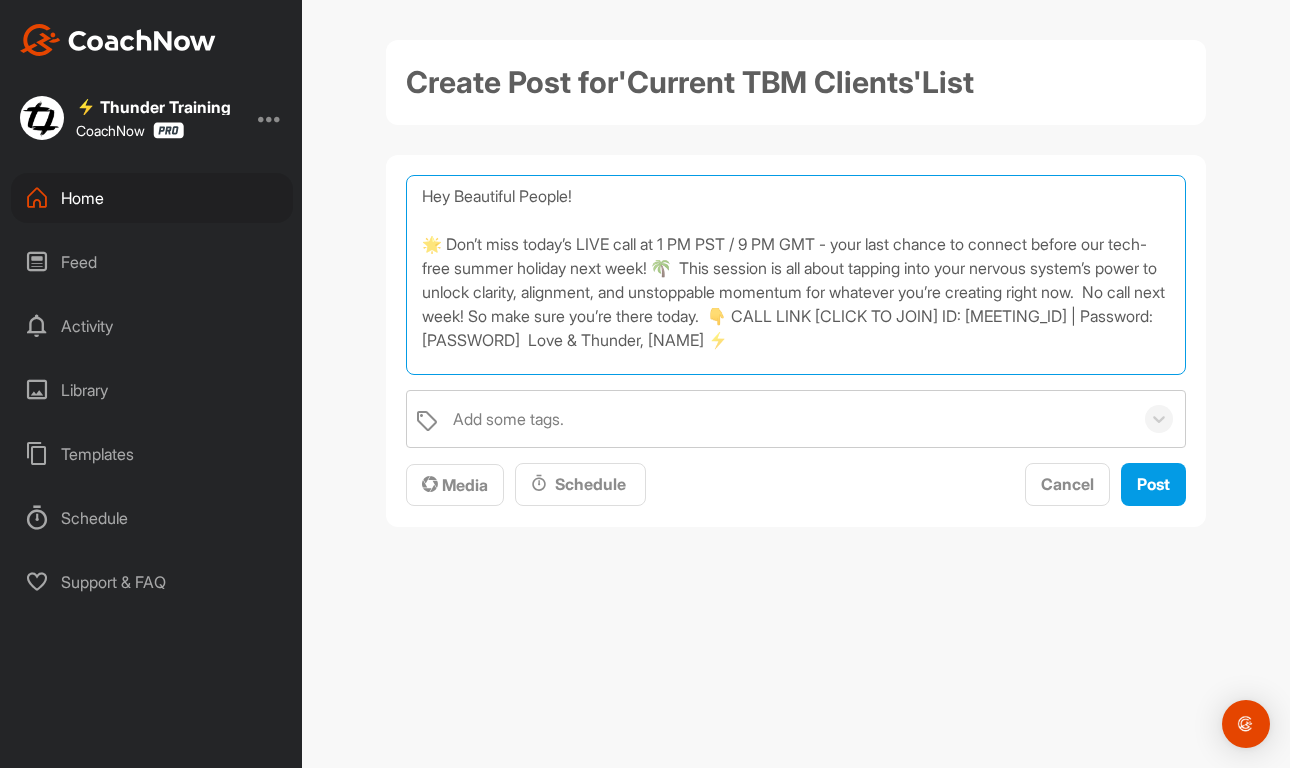 drag, startPoint x: 845, startPoint y: 245, endPoint x: 920, endPoint y: 244, distance: 75.00667 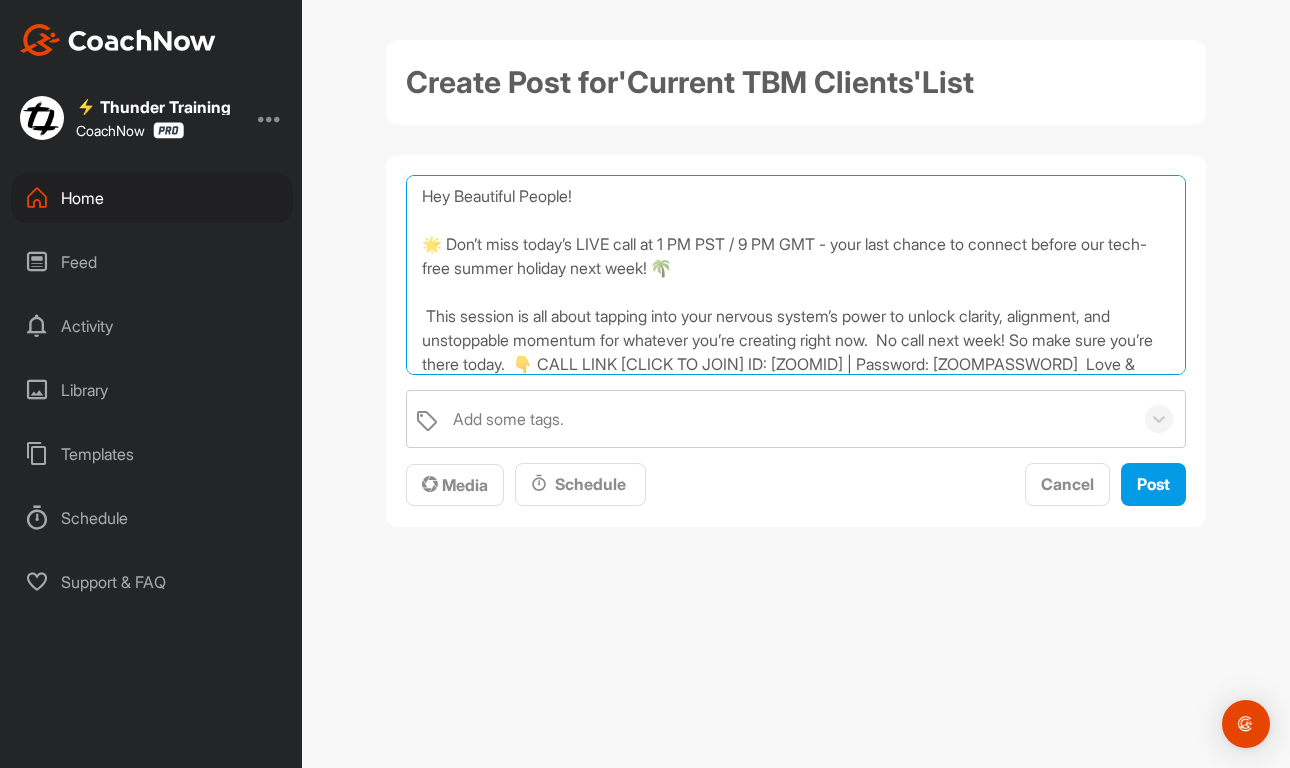 click on "Hey Beautiful People!
🌟 Don’t miss today’s LIVE call at 1 PM PST / 9 PM GMT - your last chance to connect before our tech-free summer holiday next week! 🌴
This session is all about tapping into your nervous system’s power to unlock clarity, alignment, and unstoppable momentum for whatever you’re creating right now.  No call next week! So make sure you’re there today.  👇 CALL LINK [CLICK TO JOIN] ID: [ZOOMID] | Password: [ZOOMPASSWORD]  Love & Thunder, [NAME] ⚡️" at bounding box center (796, 275) 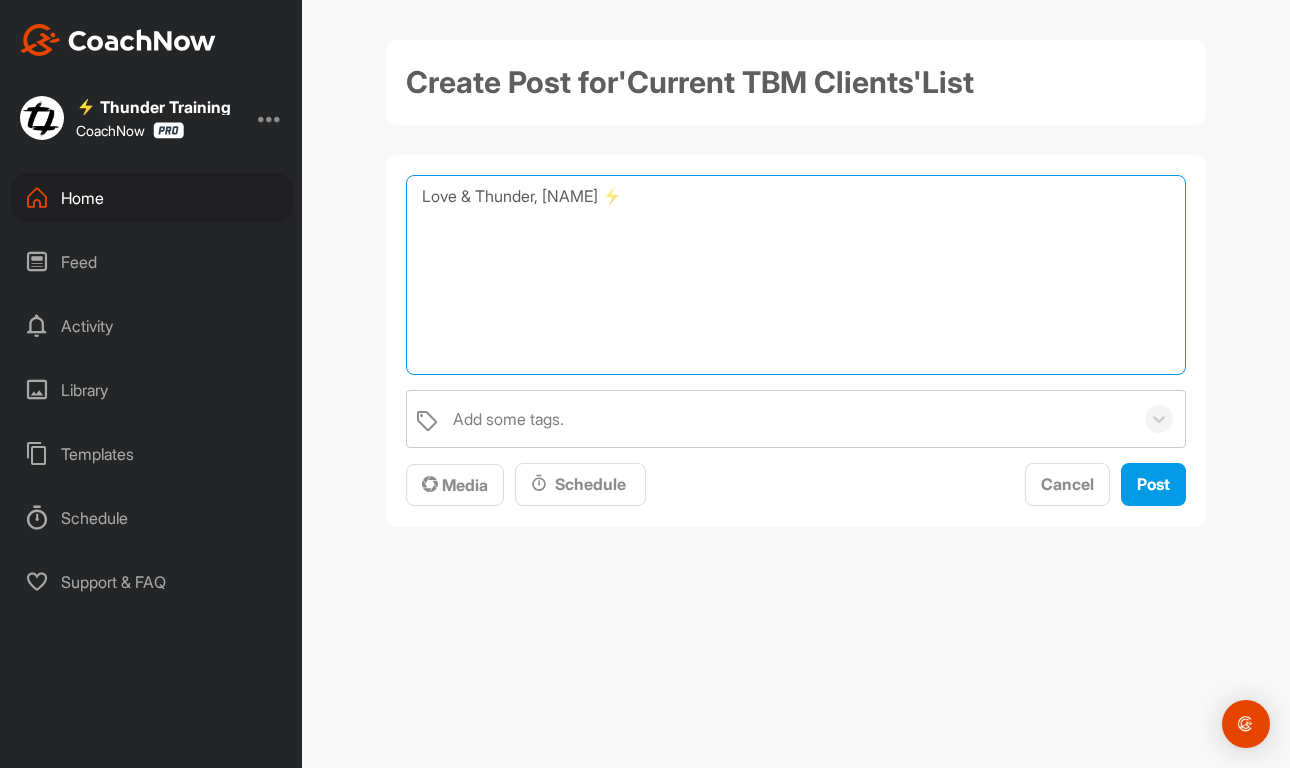 click on "Love & Thunder, [NAME] ⚡️" at bounding box center (796, 275) 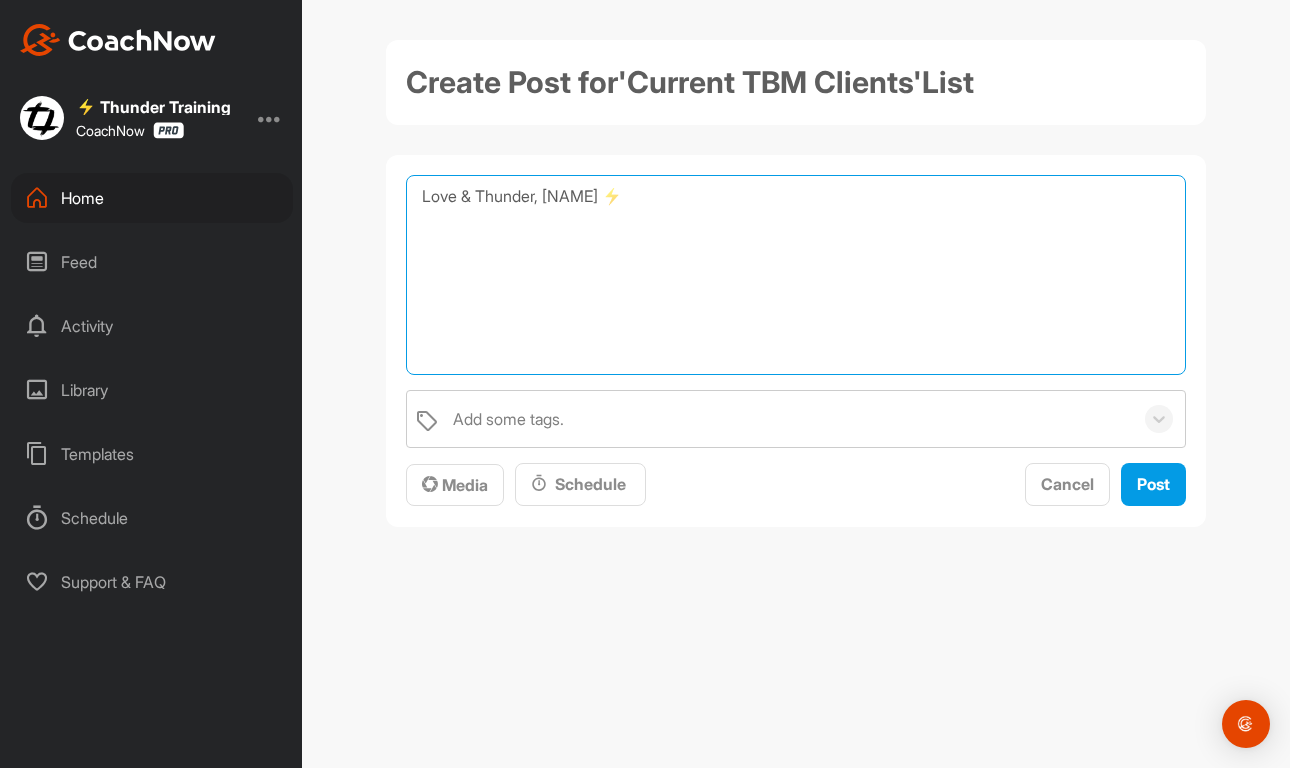 click on "Love & Thunder, [NAME] ⚡️" at bounding box center (796, 275) 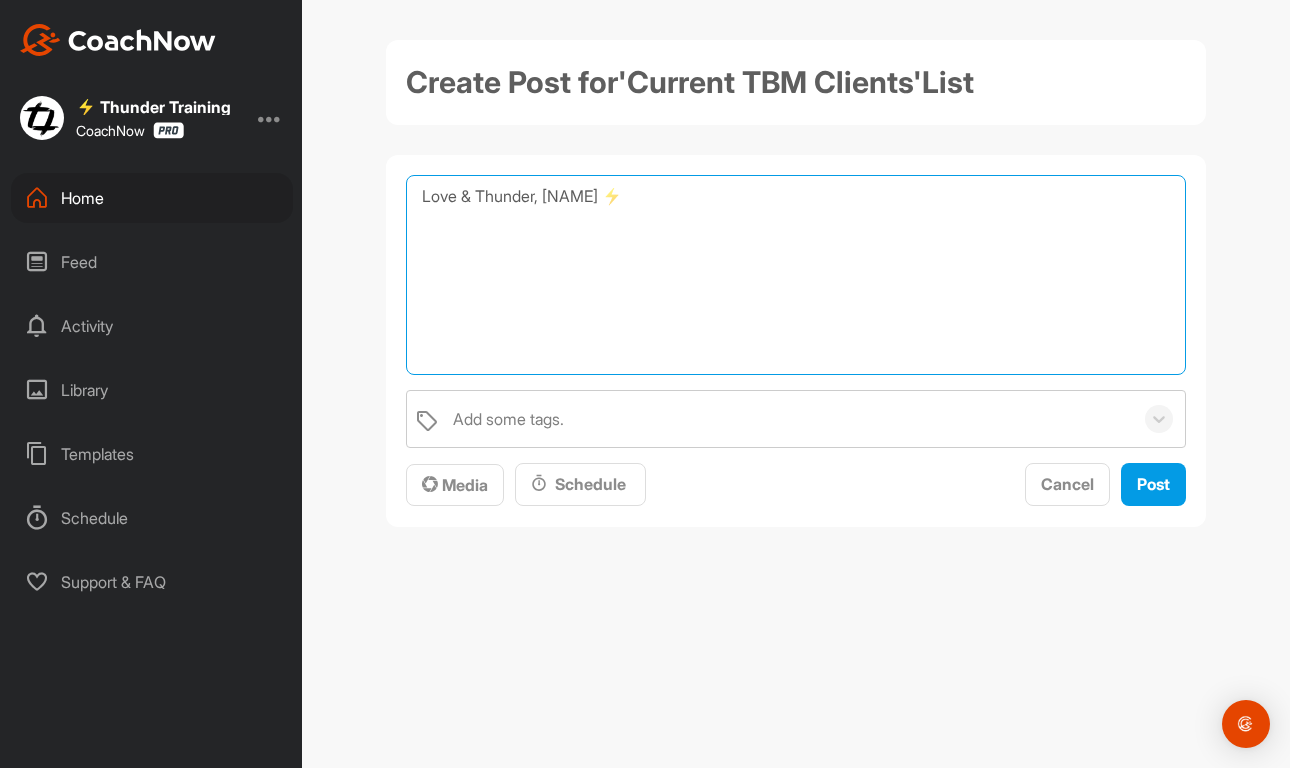 click on "Love & Thunder, [NAME] ⚡️" at bounding box center [796, 275] 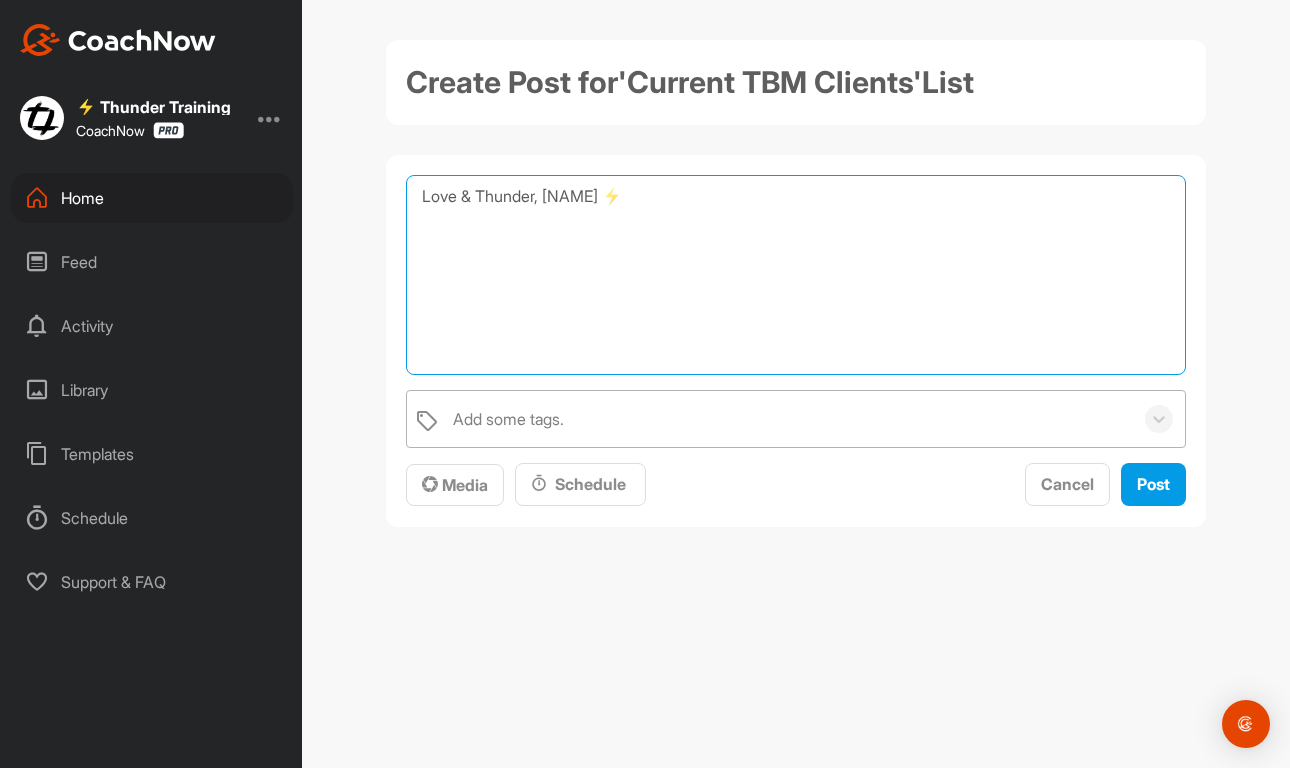 scroll, scrollTop: 35, scrollLeft: 0, axis: vertical 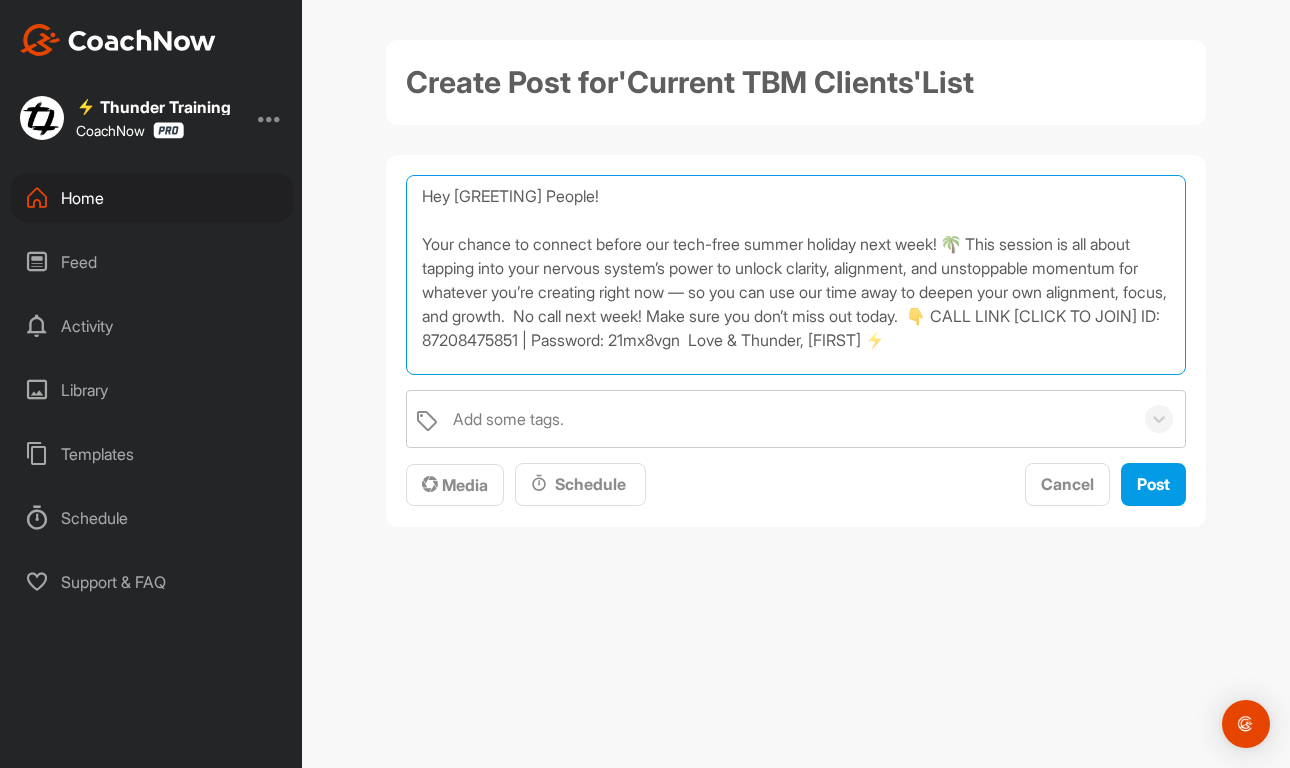 click on "Hey [GREETING] People!
Your chance to connect before our tech-free summer holiday next week! 🌴 This session is all about tapping into your nervous system’s power to unlock clarity, alignment, and unstoppable momentum for whatever you’re creating right now — so you can use our time away to deepen your own alignment, focus, and growth.  No call next week! Make sure you don’t miss out today.  👇 CALL LINK [CLICK TO JOIN] ID: 87208475851 | Password: 21mx8vgn  Love & Thunder, [FIRST] ⚡️" at bounding box center [796, 275] 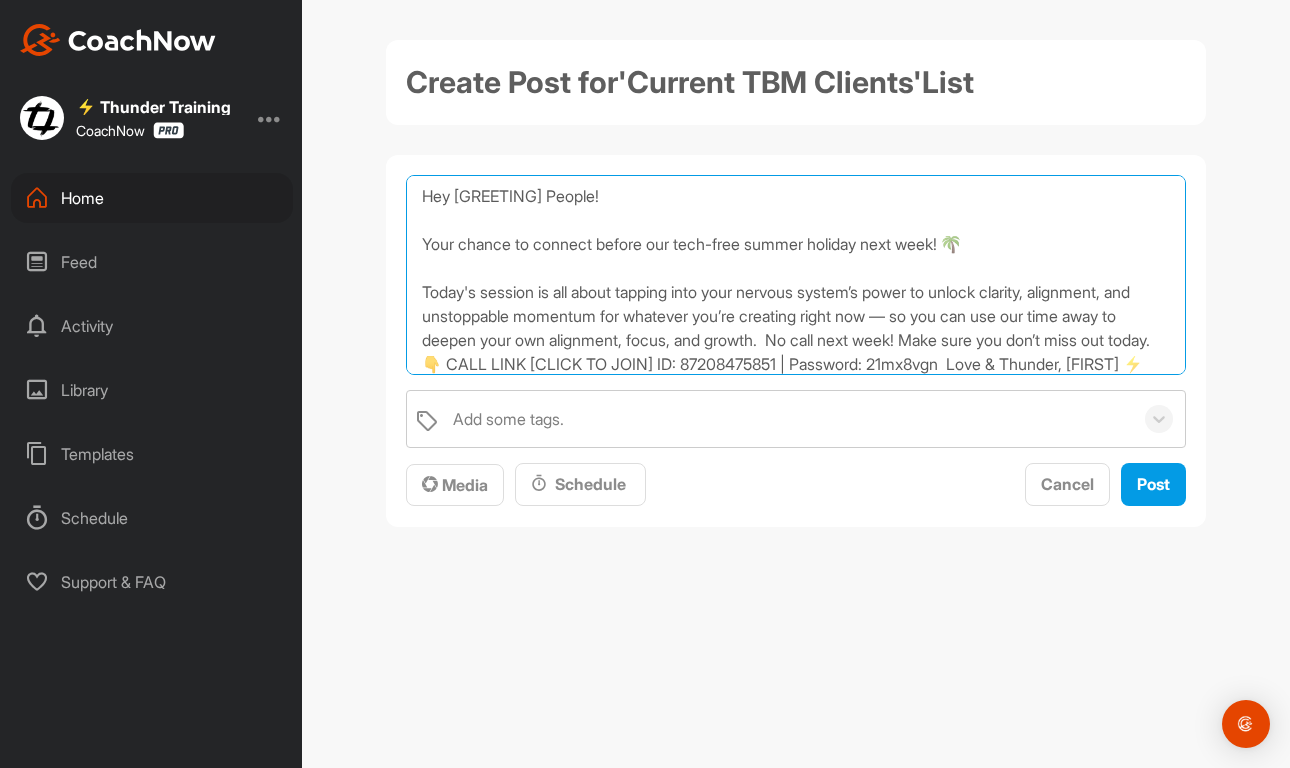click on "Hey [GREETING] People!
Your chance to connect before our tech-free summer holiday next week! 🌴
Today's session is all about tapping into your nervous system’s power to unlock clarity, alignment, and unstoppable momentum for whatever you’re creating right now — so you can use our time away to deepen your own alignment, focus, and growth.  No call next week! Make sure you don’t miss out today.  👇 CALL LINK [CLICK TO JOIN] ID: 87208475851 | Password: 21mx8vgn  Love & Thunder, [FIRST] ⚡️" at bounding box center (796, 275) 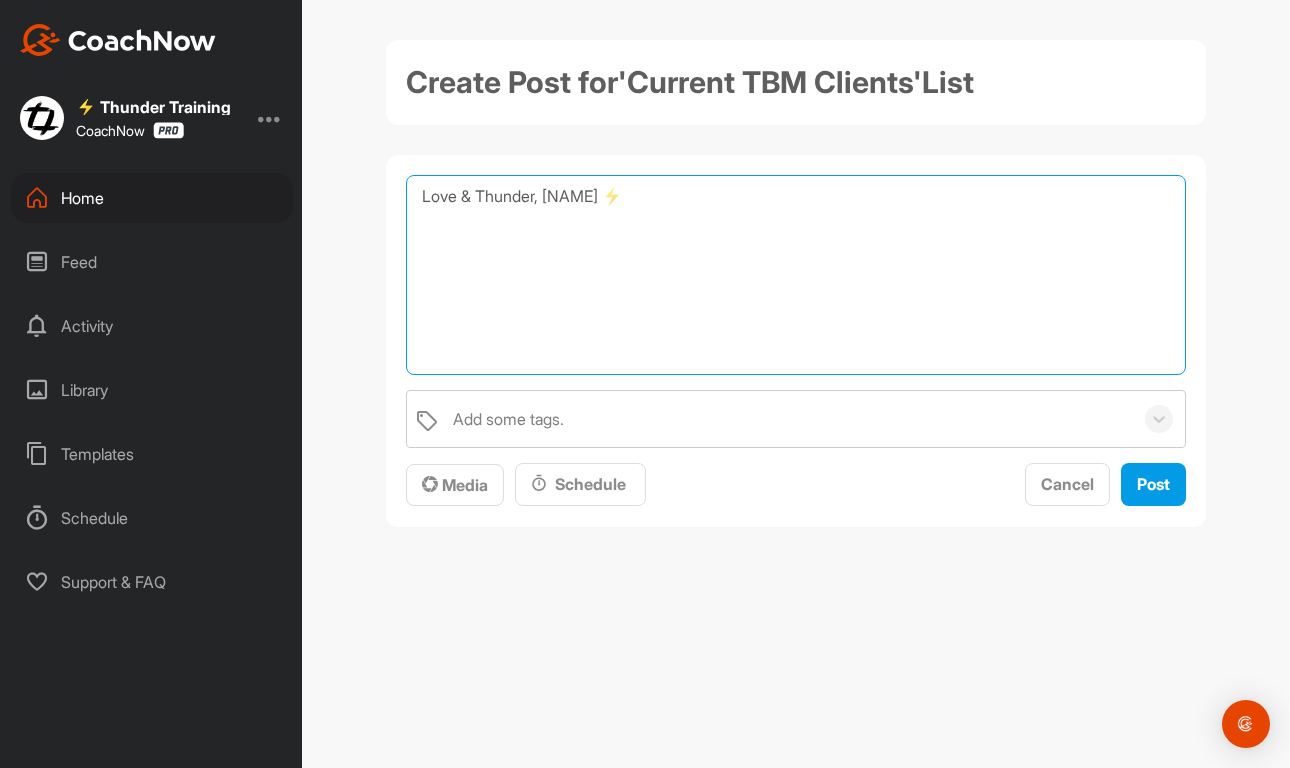 click on "Love & Thunder, [NAME] ⚡️" at bounding box center (796, 275) 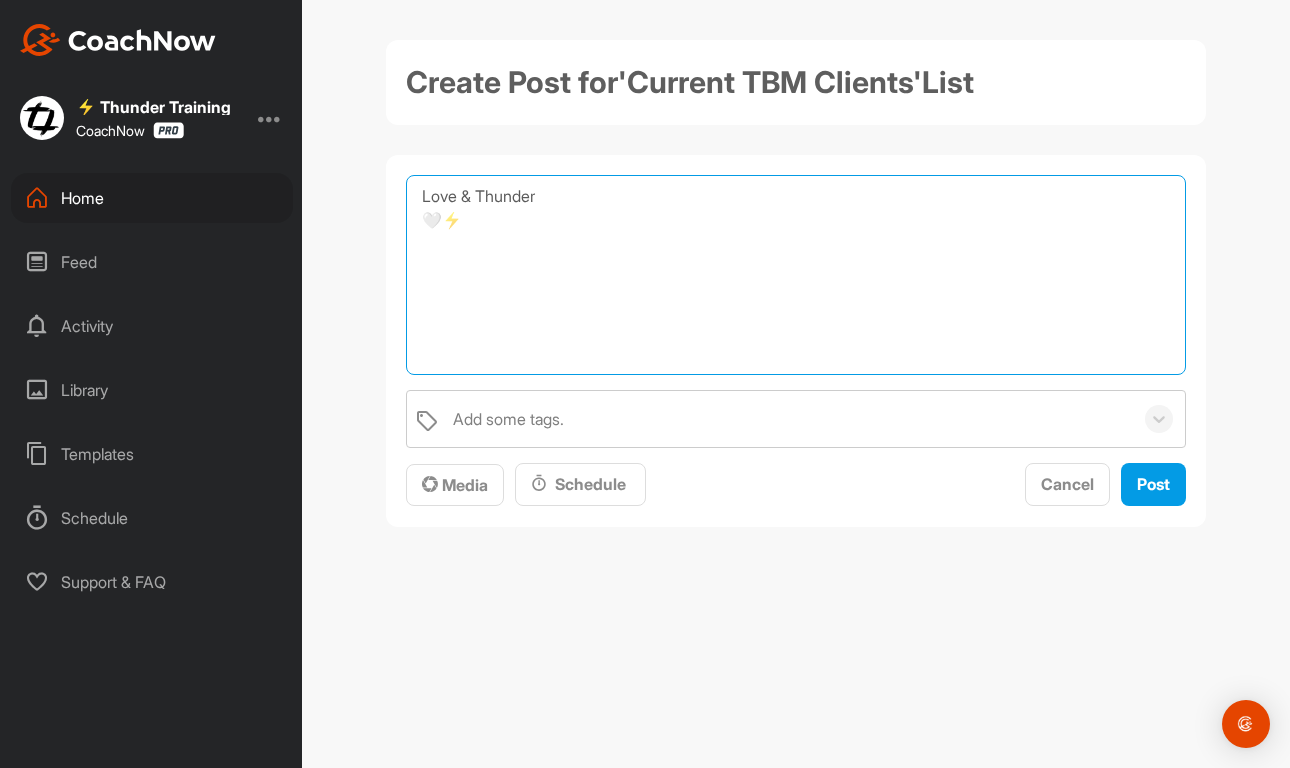 scroll, scrollTop: 1, scrollLeft: 0, axis: vertical 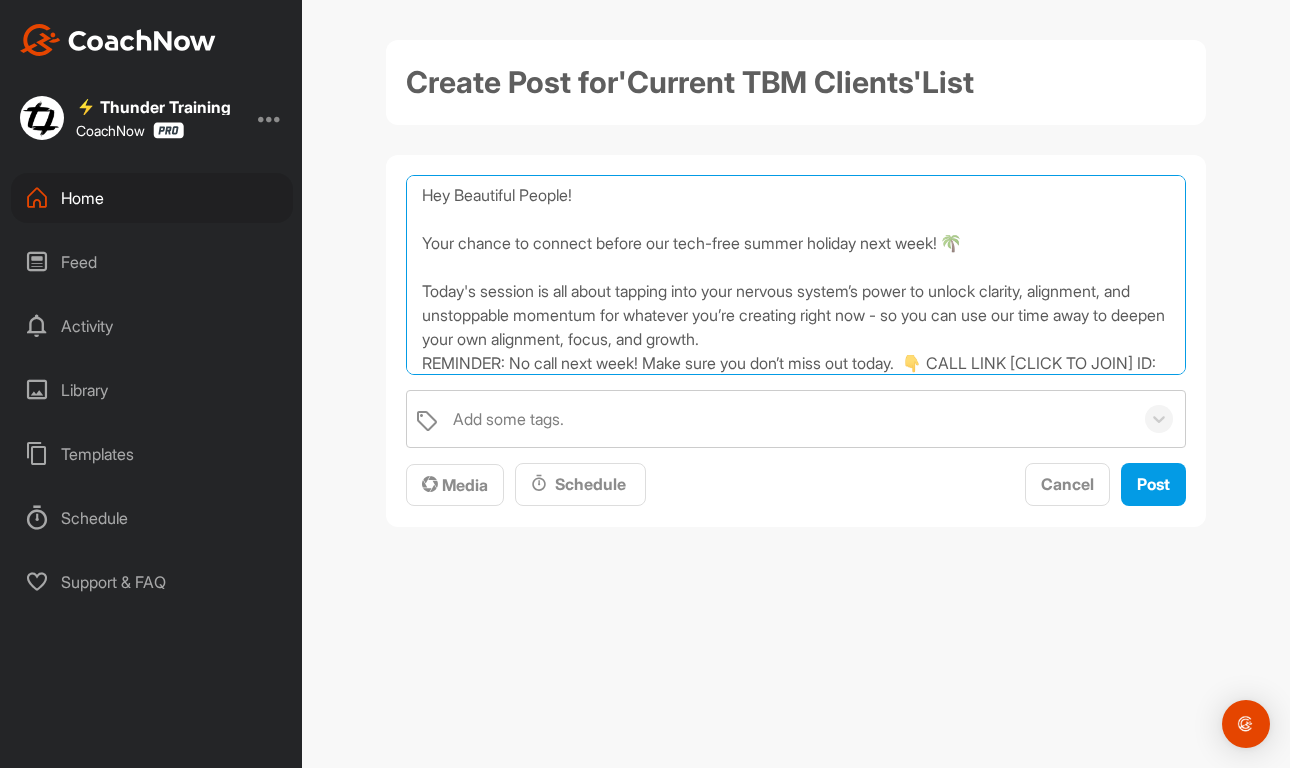 click on "Hey Beautiful People!
Your chance to connect before our tech-free summer holiday next week! 🌴
Today's session is all about tapping into your nervous system’s power to unlock clarity, alignment, and unstoppable momentum for whatever you’re creating right now - so you can use our time away to deepen your own alignment, focus, and growth.
REMINDER: No call next week! Make sure you don’t miss out today.  👇 CALL LINK [CLICK TO JOIN] ID: [ZOOMID] | Password: [ZOOMPASSWORD]  Love & Thunder, [NAME] ⚡️" at bounding box center (796, 275) 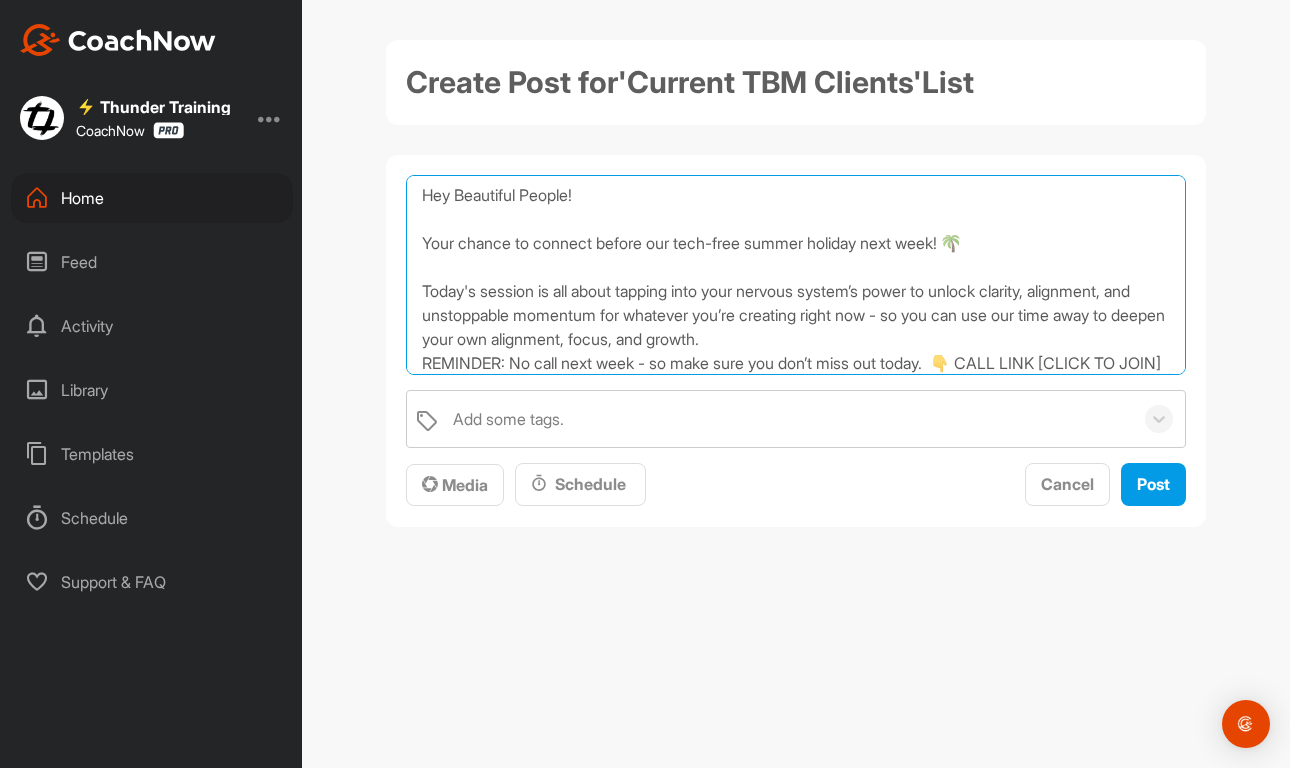 click on "Hey Beautiful People!
Your chance to connect before our tech-free summer holiday next week! 🌴
Today's session is all about tapping into your nervous system’s power to unlock clarity, alignment, and unstoppable momentum for whatever you’re creating right now - so you can use our time away to deepen your own alignment, focus, and growth.
REMINDER: No call next week - so make sure you don’t miss out today.  👇 CALL LINK [CLICK TO JOIN] ID: [ZOOMID] | Password: [ZOOMPASSWORD]  Love & Thunder, [NAME] ⚡️" at bounding box center [796, 275] 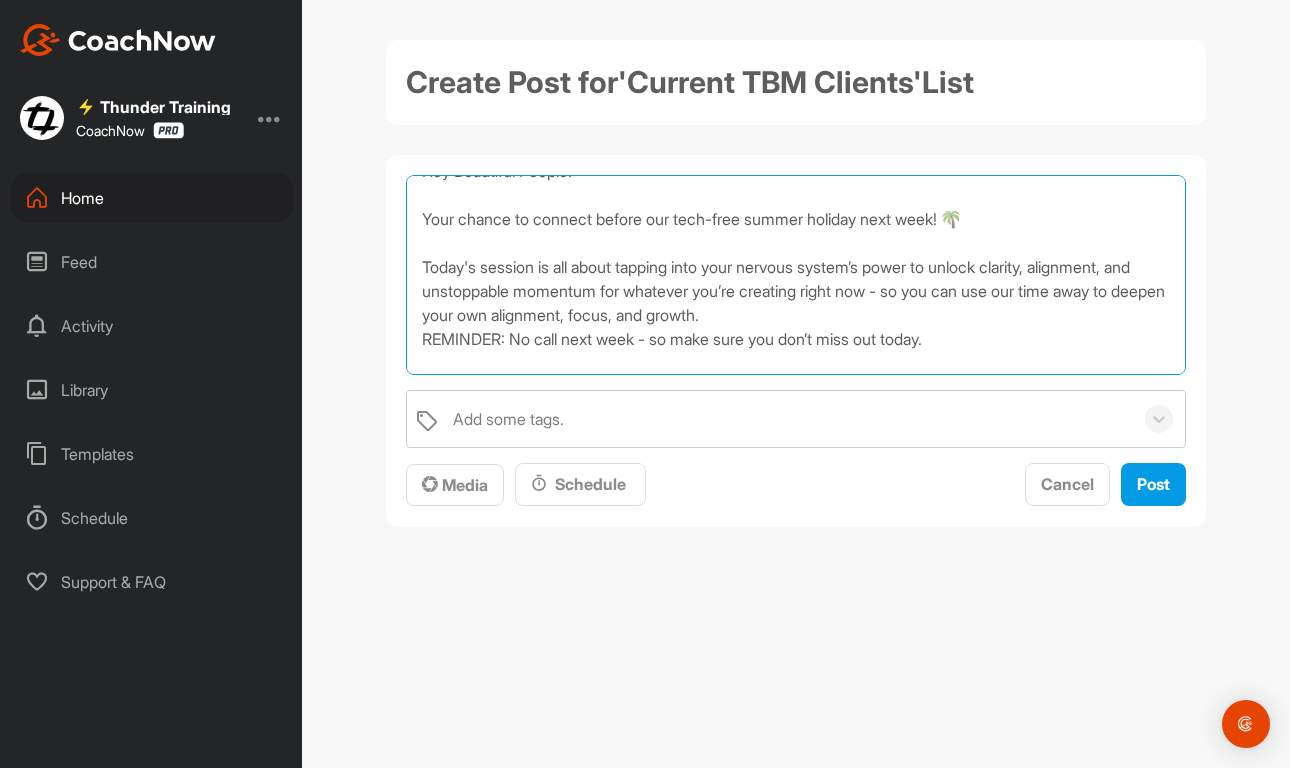 scroll, scrollTop: 49, scrollLeft: 0, axis: vertical 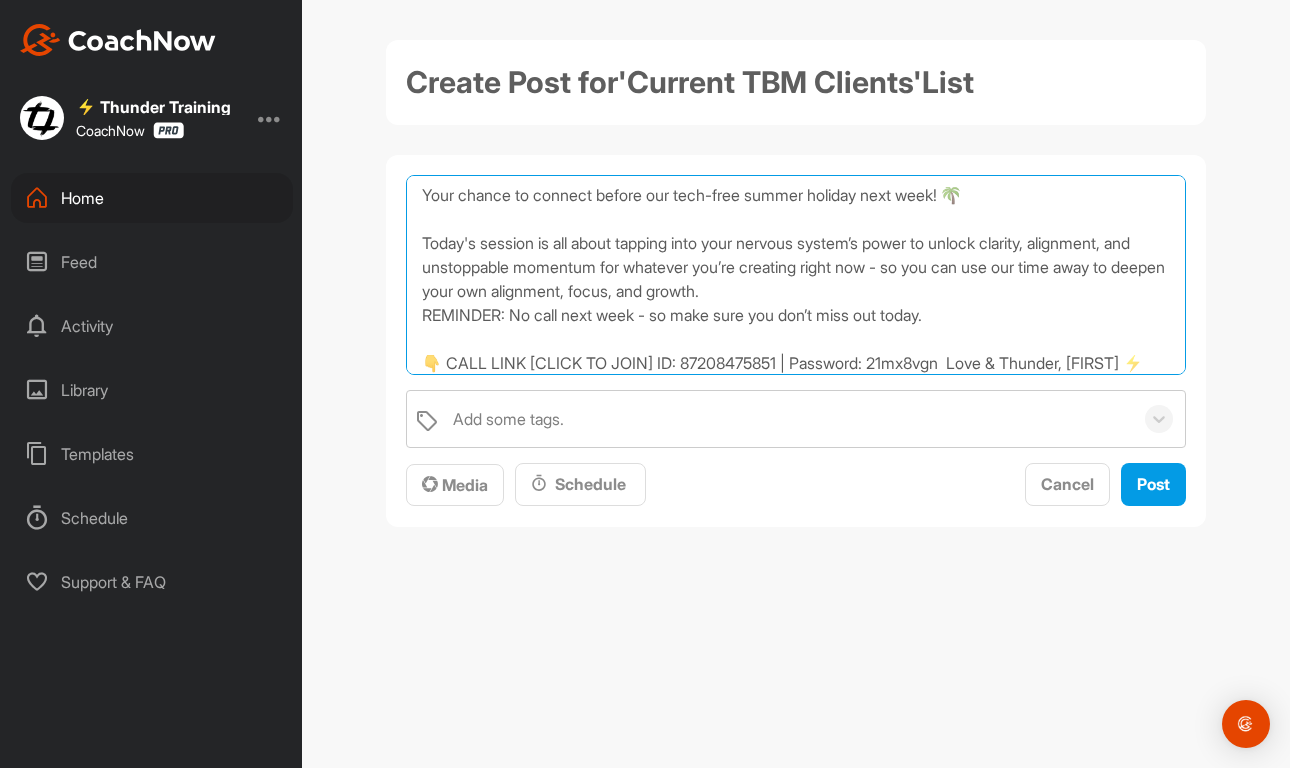 click on "Hey [GREETING] People!
Your chance to connect before our tech-free summer holiday next week! 🌴
Today's session is all about tapping into your nervous system’s power to unlock clarity, alignment, and unstoppable momentum for whatever you’re creating right now - so you can use our time away to deepen your own alignment, focus, and growth.
REMINDER: No call next week - so make sure you don’t miss out today.
👇 CALL LINK [CLICK TO JOIN] ID: 87208475851 | Password: 21mx8vgn  Love & Thunder, [FIRST] ⚡️" at bounding box center [796, 275] 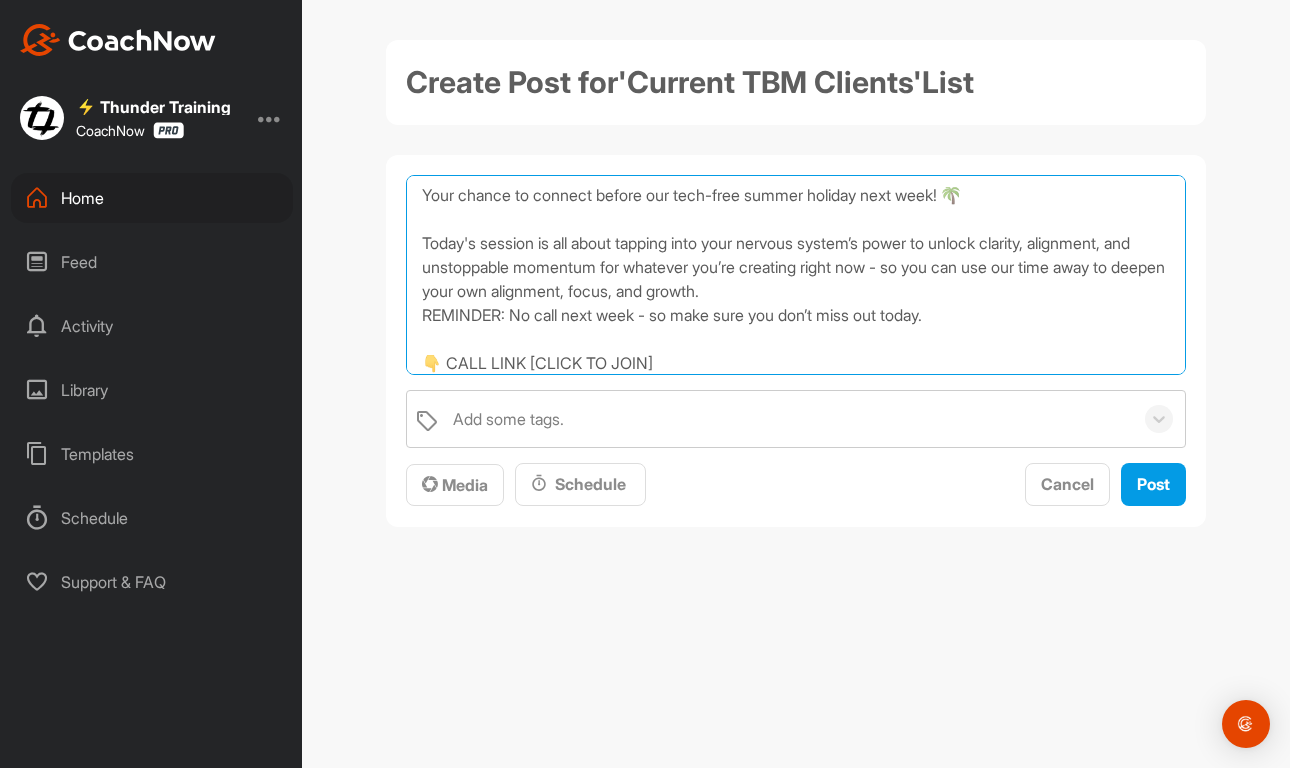 scroll, scrollTop: 73, scrollLeft: 0, axis: vertical 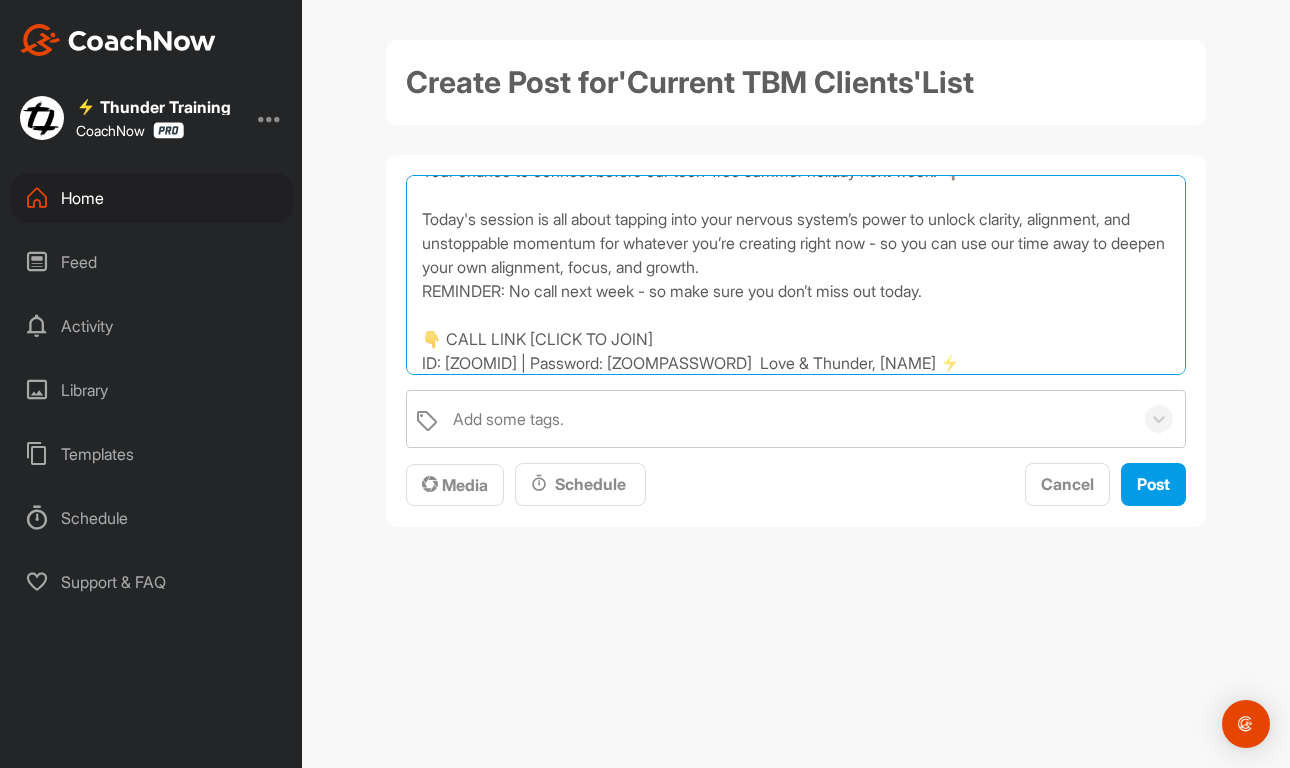 click on "Hey Beautiful People!
Your chance to connect before our tech-free summer holiday next week! 🌴
Today's session is all about tapping into your nervous system’s power to unlock clarity, alignment, and unstoppable momentum for whatever you’re creating right now - so you can use our time away to deepen your own alignment, focus, and growth.
REMINDER: No call next week - so make sure you don’t miss out today.
👇 CALL LINK [CLICK TO JOIN]
ID: [ZOOMID] | Password: [ZOOMPASSWORD]  Love & Thunder, [NAME] ⚡️" at bounding box center [796, 275] 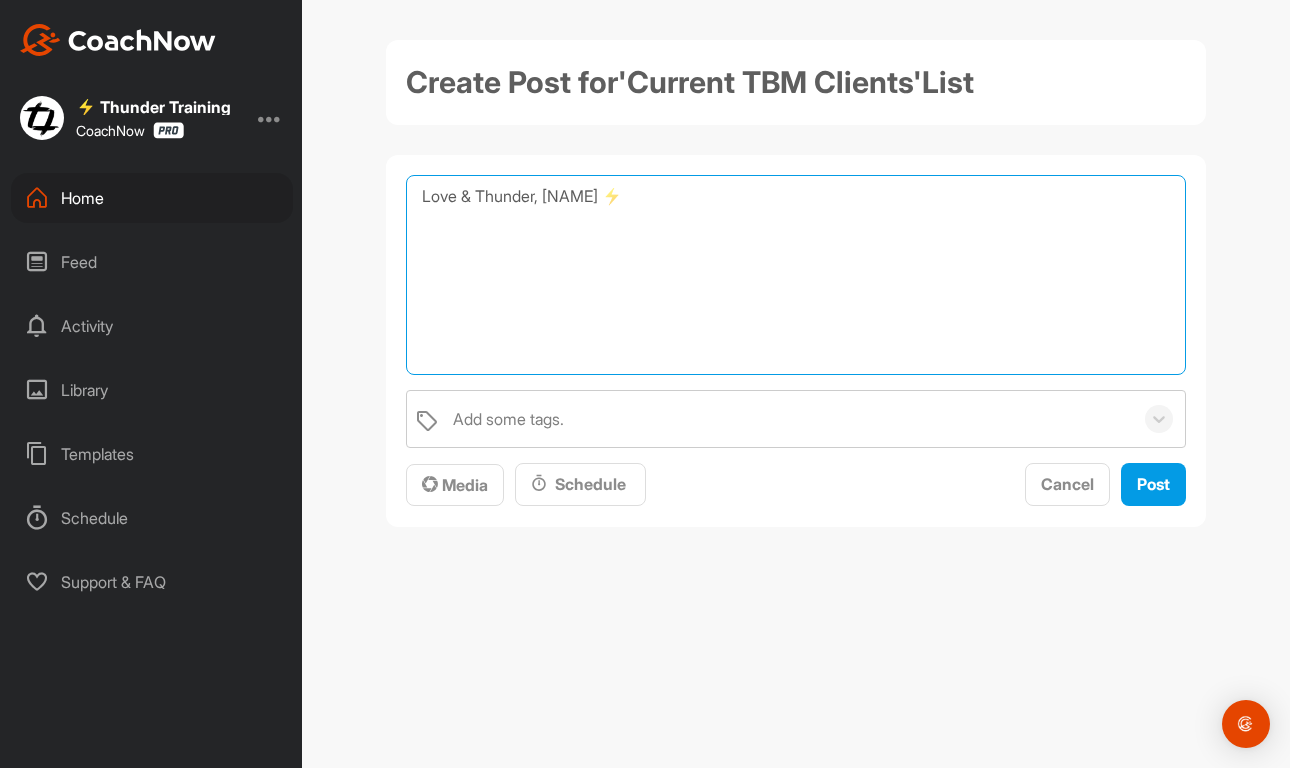 scroll, scrollTop: 121, scrollLeft: 0, axis: vertical 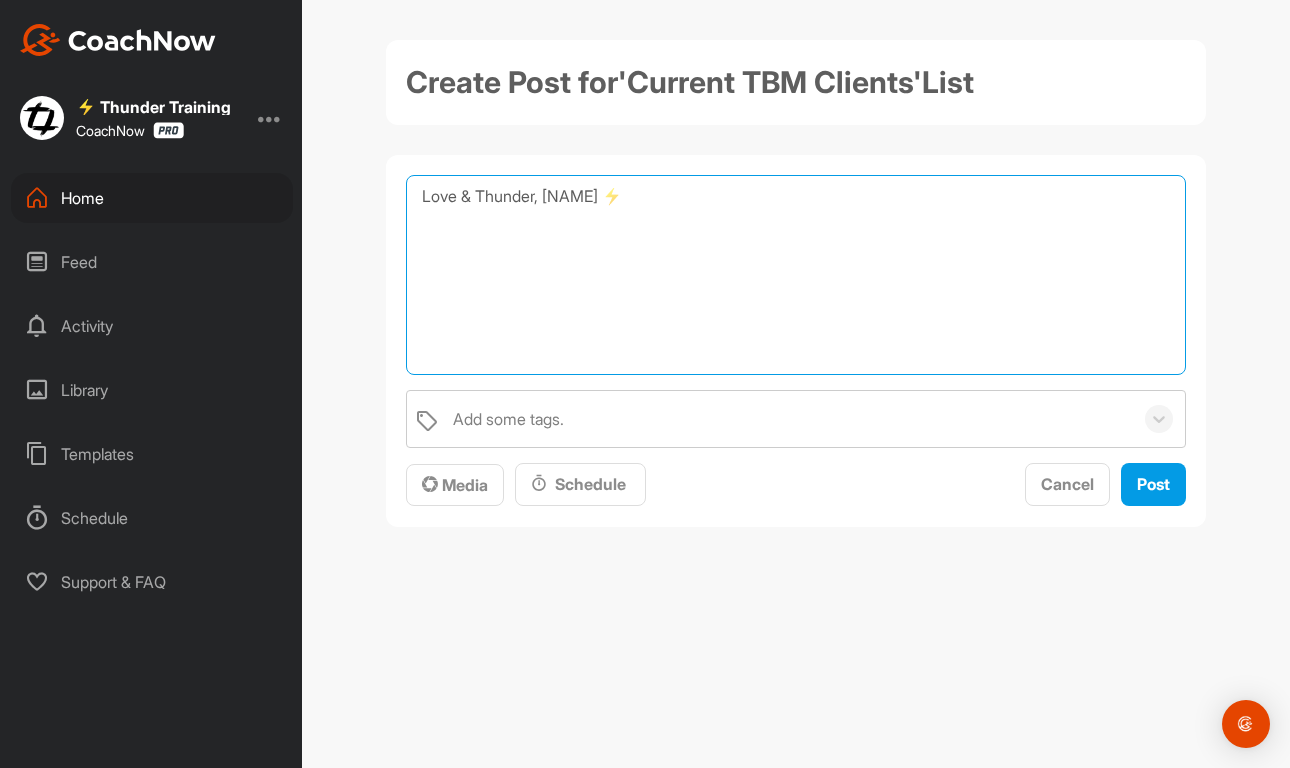 click on "Love & Thunder, [NAME] ⚡️" at bounding box center (796, 275) 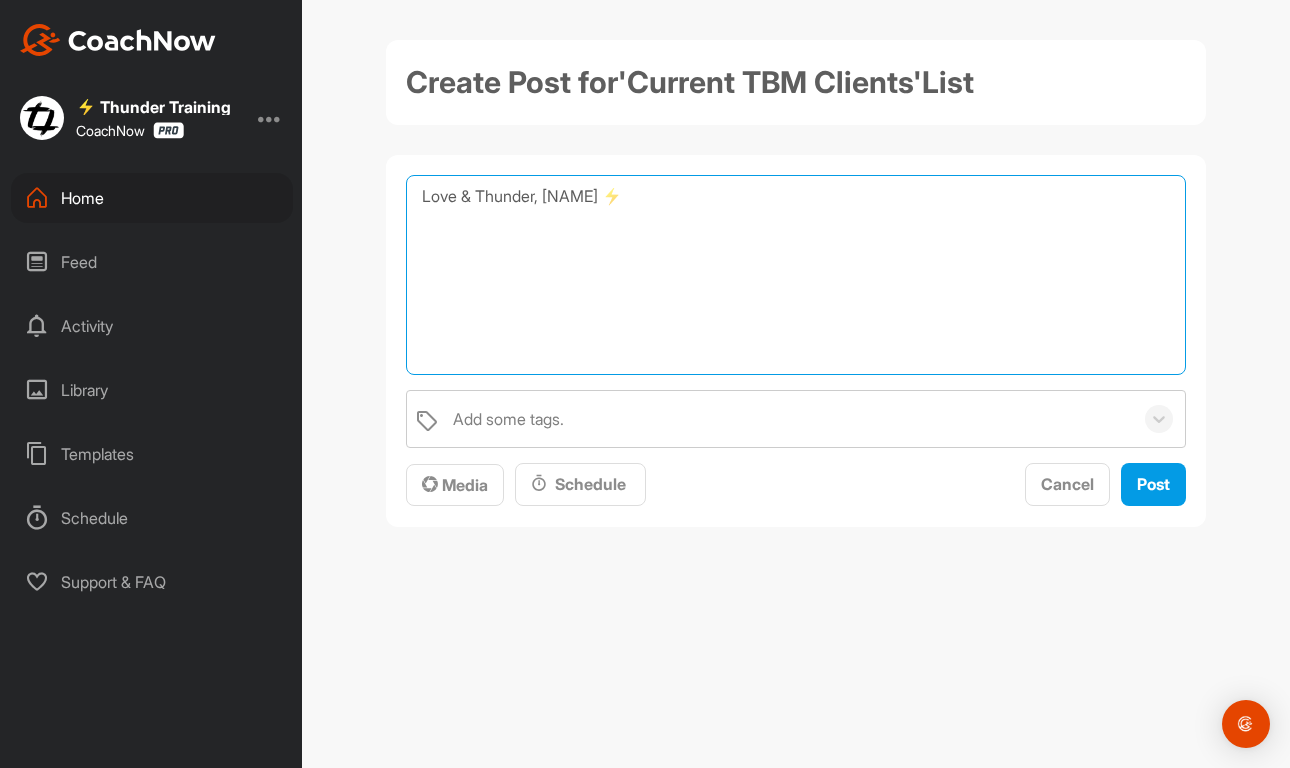 scroll, scrollTop: 145, scrollLeft: 0, axis: vertical 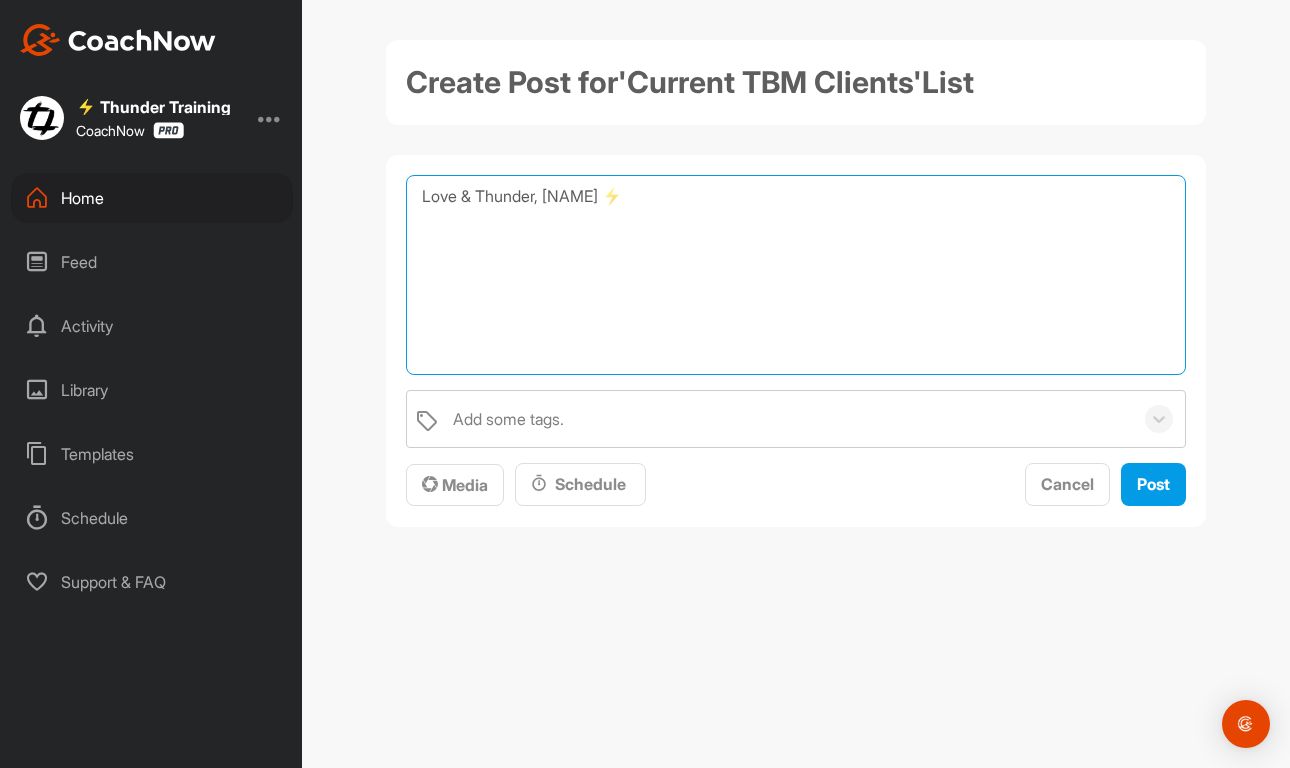 drag, startPoint x: 466, startPoint y: 369, endPoint x: 379, endPoint y: 366, distance: 87.05171 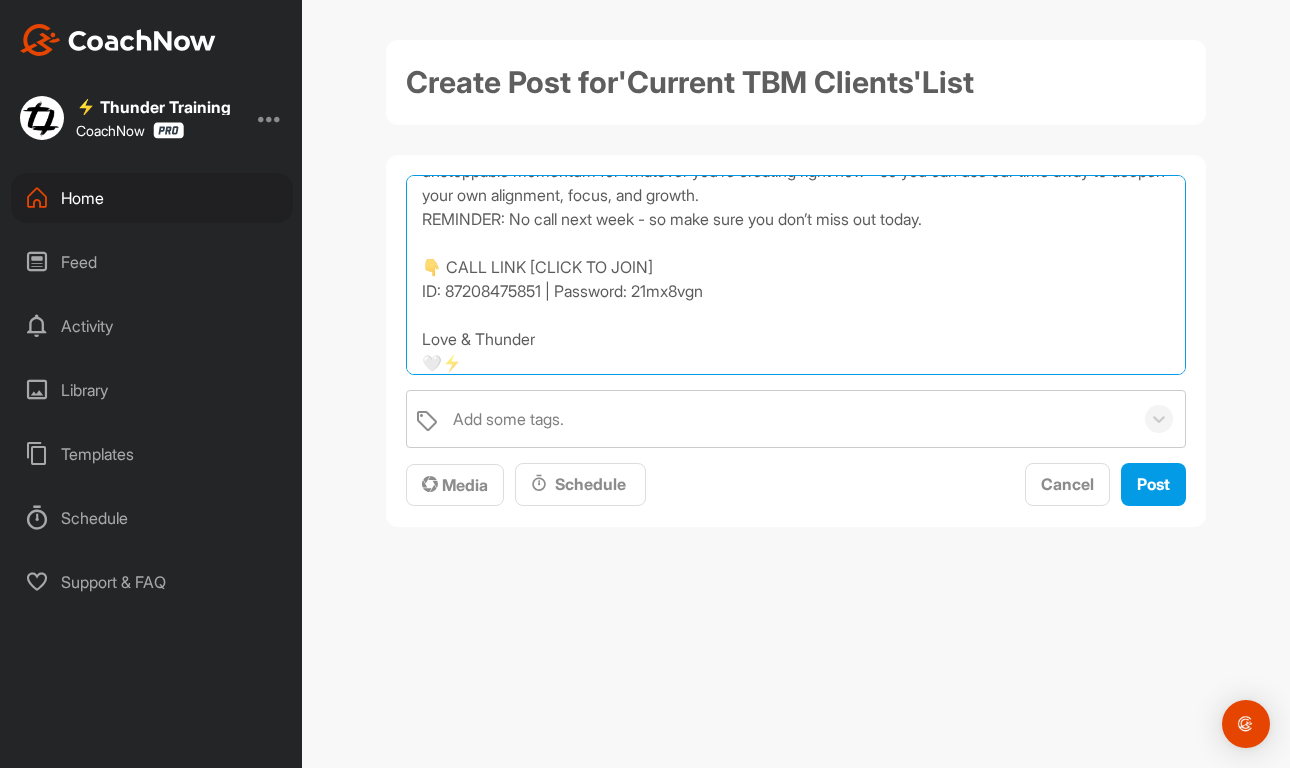 click on "Hey [GREETING] People!
Your chance to connect before our tech-free summer holiday next week! 🌴
Today's session is all about tapping into your nervous system’s power to unlock clarity, alignment, and unstoppable momentum for whatever you’re creating right now - so you can use our time away to deepen your own alignment, focus, and growth.
REMINDER: No call next week - so make sure you don’t miss out today.
👇 CALL LINK [CLICK TO JOIN]
ID: 87208475851 | Password: 21mx8vgn
Love & Thunder
🤍⚡️" at bounding box center [796, 275] 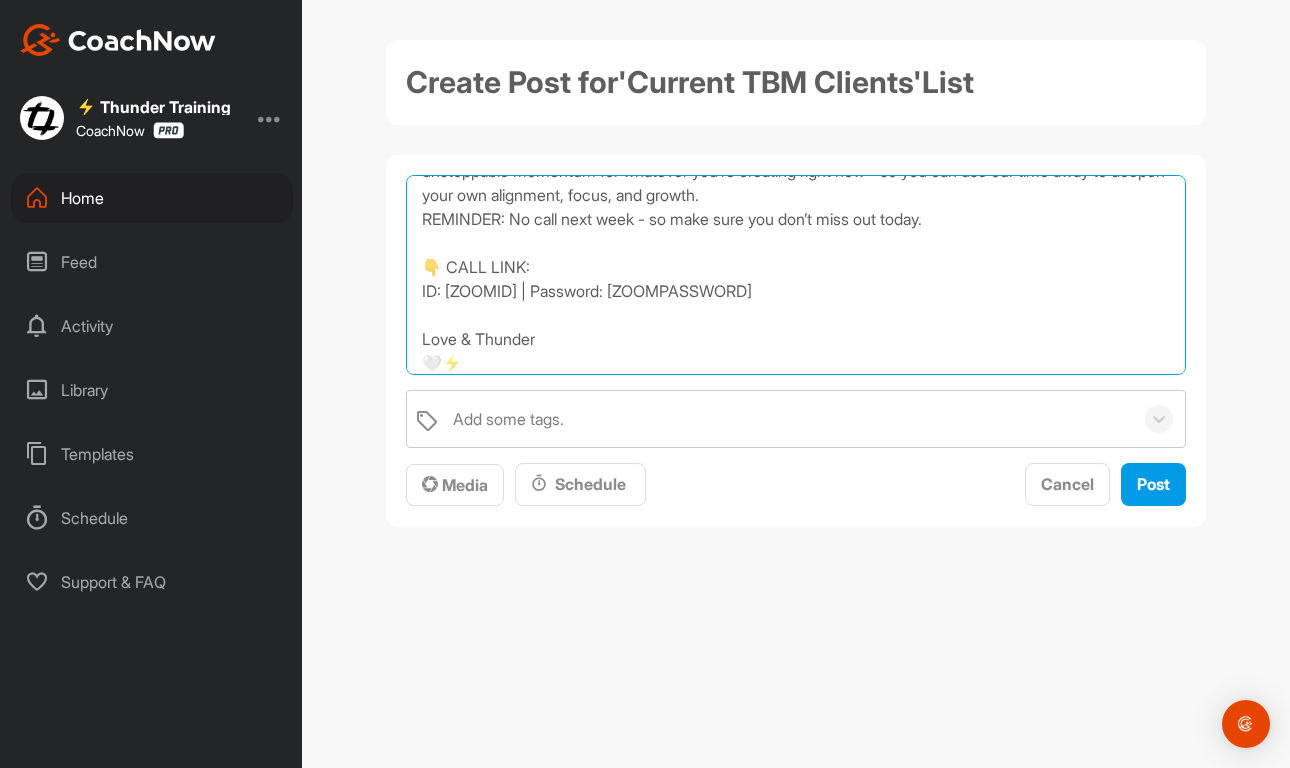 click on "Hey Beautiful People!
Your chance to connect before our tech-free summer holiday next week! 🌴
Today's session is all about tapping into your nervous system’s power to unlock clarity, alignment, and unstoppable momentum for whatever you’re creating right now - so you can use our time away to deepen your own alignment, focus, and growth.
REMINDER: No call next week - so make sure you don’t miss out today.
👇 CALL LINK:
ID: [ZOOMID] | Password: [ZOOMPASSWORD]
Love & Thunder
🤍⚡️" at bounding box center [796, 275] 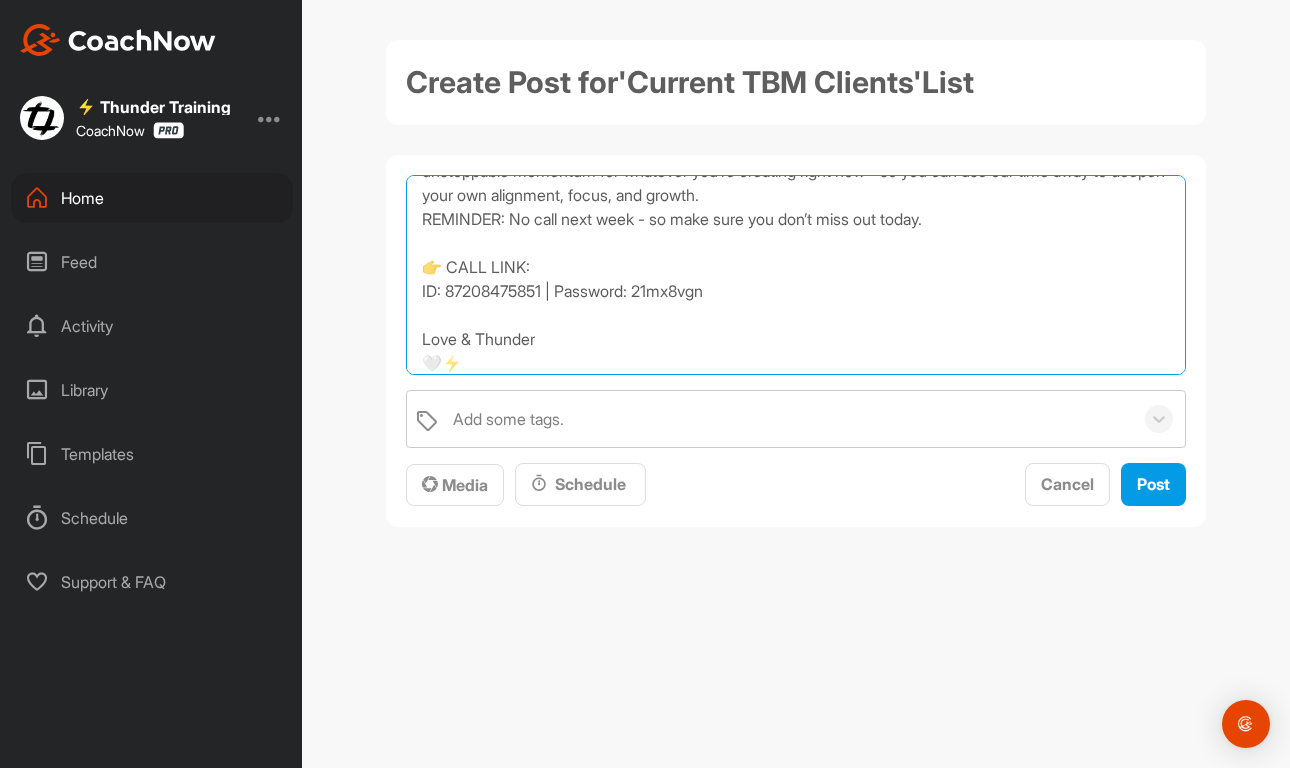 click on "Hey [GREETING] People!
Your chance to connect before our tech-free summer holiday next week! 🌴
Today's session is all about tapping into your nervous system’s power to unlock clarity, alignment, and unstoppable momentum for whatever you’re creating right now - so you can use our time away to deepen your own alignment, focus, and growth.
REMINDER: No call next week - so make sure you don’t miss out today.
👉 CALL LINK:
ID: 87208475851 | Password: 21mx8vgn
Love & Thunder
🤍⚡️" at bounding box center (796, 275) 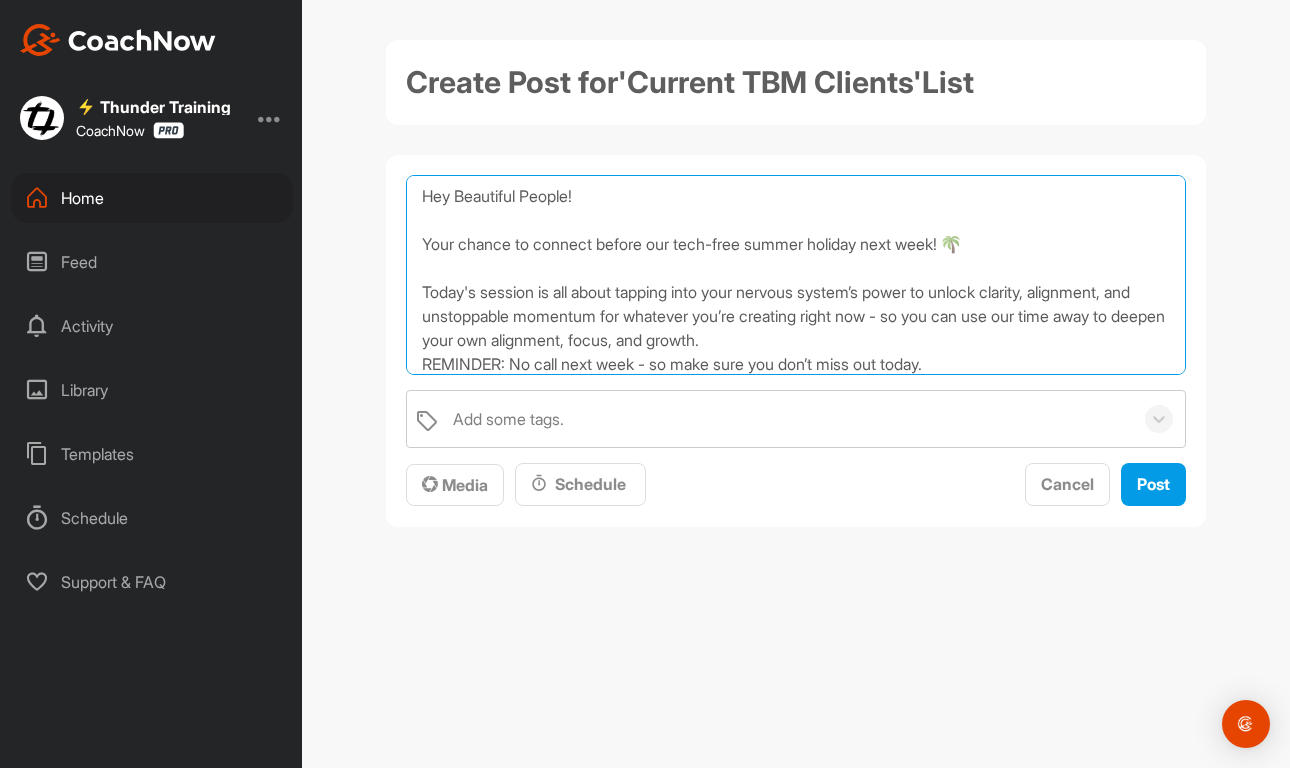 scroll, scrollTop: 0, scrollLeft: 0, axis: both 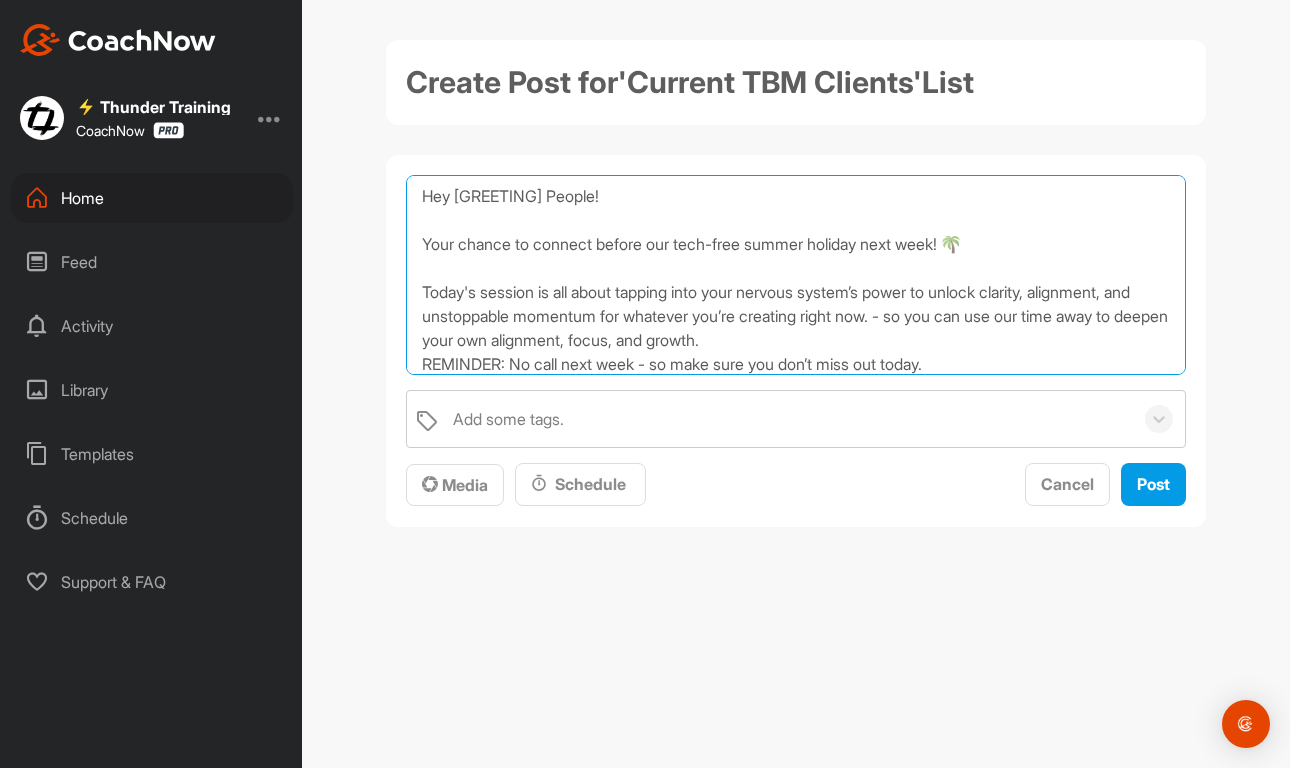 drag, startPoint x: 935, startPoint y: 314, endPoint x: 937, endPoint y: 347, distance: 33.06055 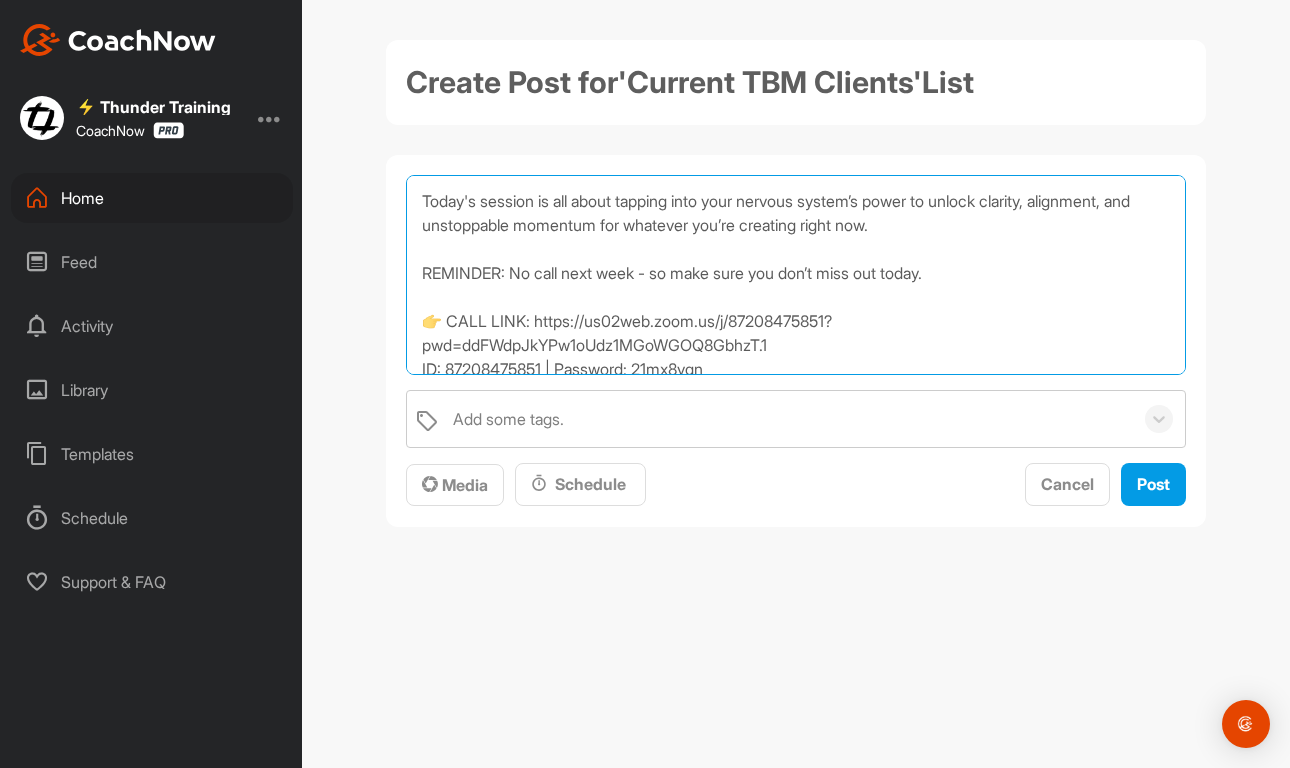 scroll, scrollTop: 110, scrollLeft: 0, axis: vertical 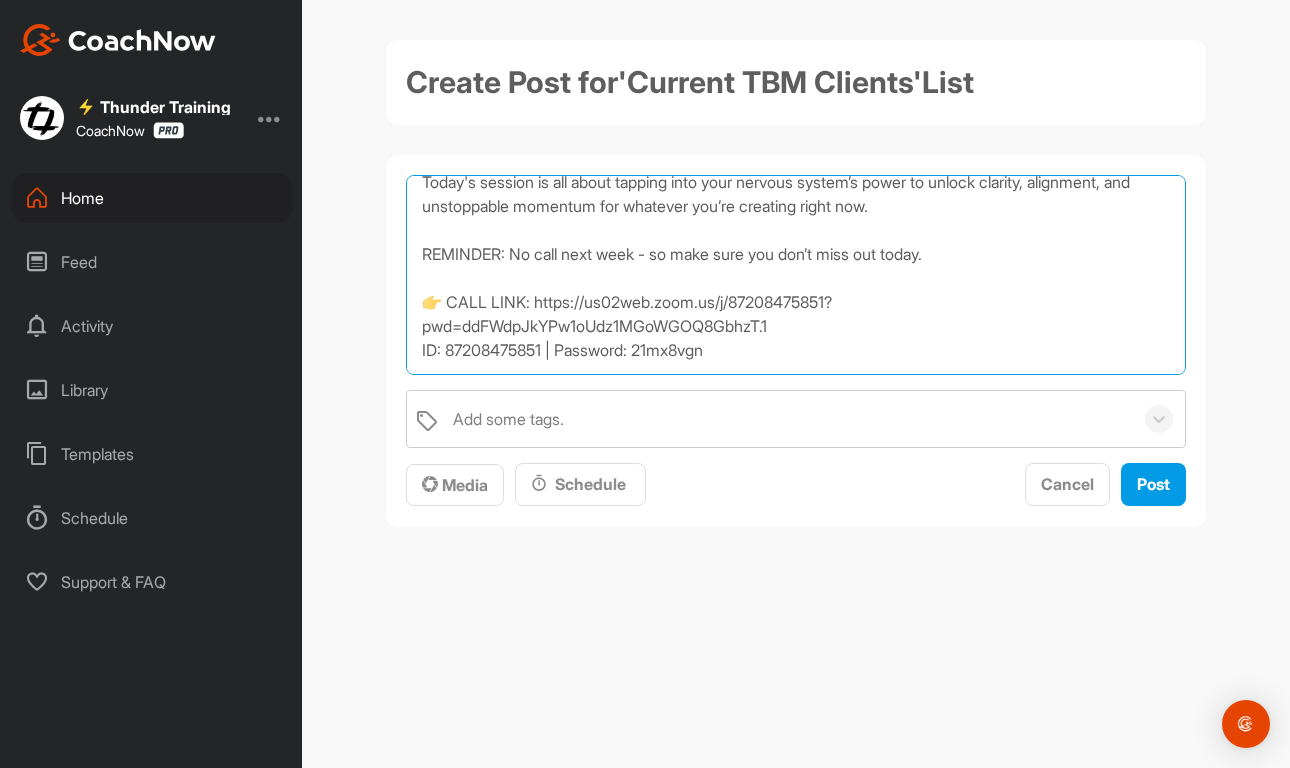 click on "Hey [GREETING] People!
Your chance to connect before our tech-free summer holiday next week! 🌴
Today's session is all about tapping into your nervous system’s power to unlock clarity, alignment, and unstoppable momentum for whatever you’re creating right now.
REMINDER: No call next week - so make sure you don’t miss out today.
👉 CALL LINK: https://us02web.zoom.us/j/87208475851?pwd=ddFWdpJkYPw1oUdz1MGoWGOQ8GbhzT.1
ID: 87208475851 | Password: 21mx8vgn
Love & Thunder
🤍⚡️" at bounding box center [796, 275] 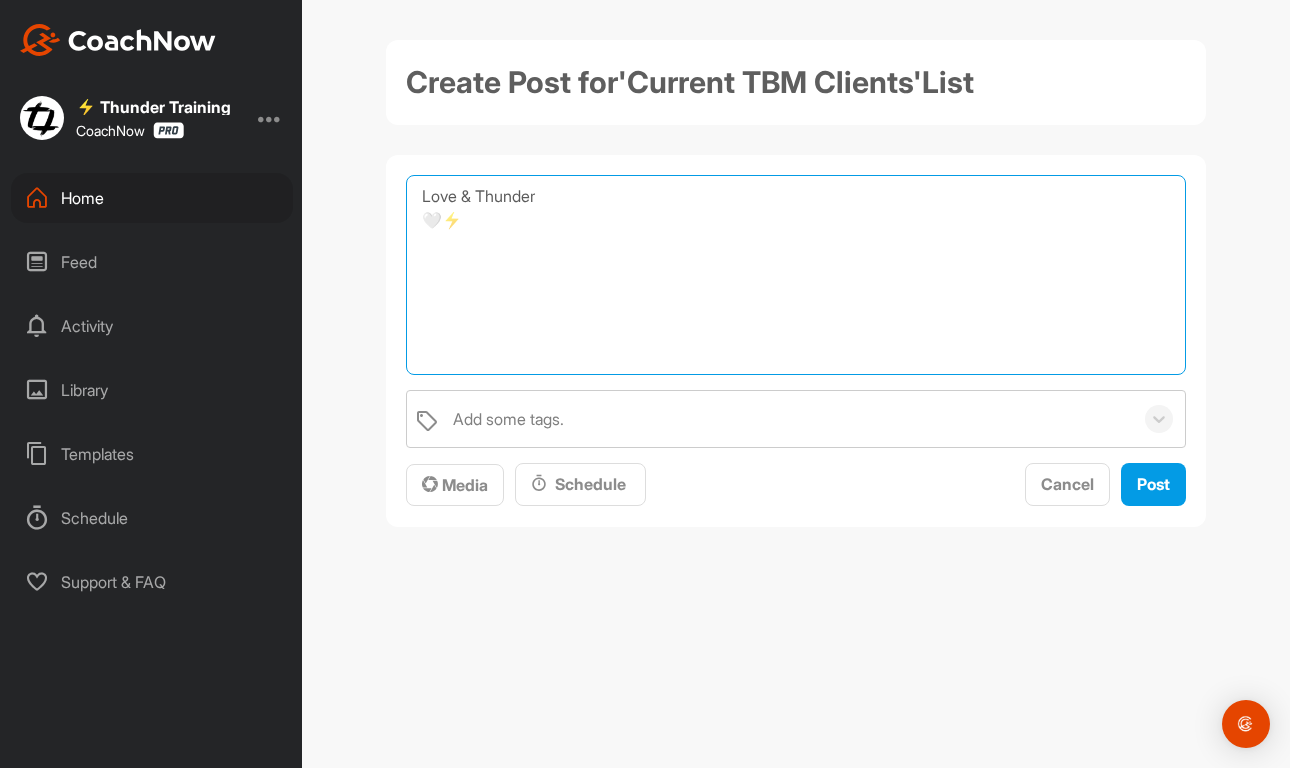 type on "Hey Beautiful People!
Your chance to connect before our tech-free summer holiday next week! 🌴
Today's session is all about tapping into your nervous system’s power to unlock clarity, alignment, and unstoppable momentum for whatever you’re creating right now.
REMINDER: No call next week - so make sure you don’t miss out today!
👉 CALL LINK: https://us02web.zoom.us/j/[ZOOMID]?pwd=[ZOOMPASSWORD]
ID: [ZOOMID] | Password: [ZOOMPASSWORD]
Love & Thunder
🤍⚡️" 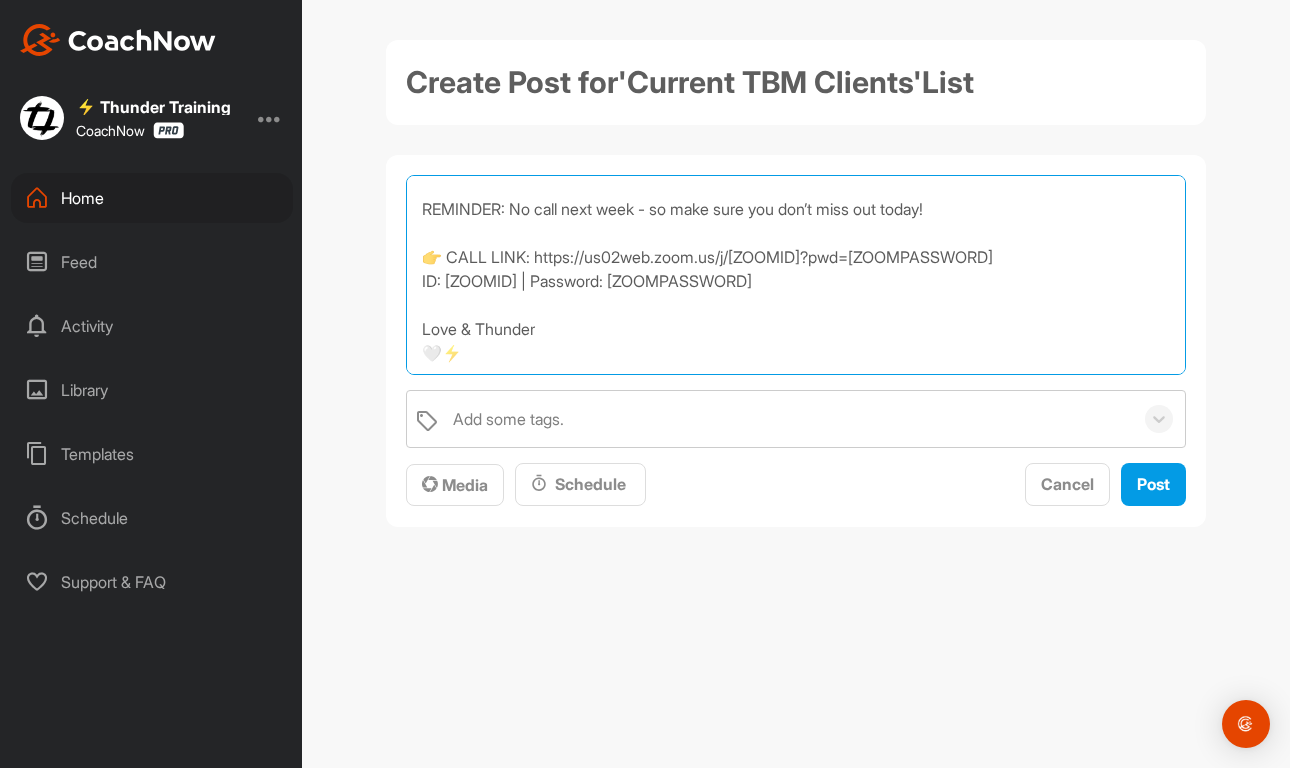 scroll, scrollTop: 179, scrollLeft: 0, axis: vertical 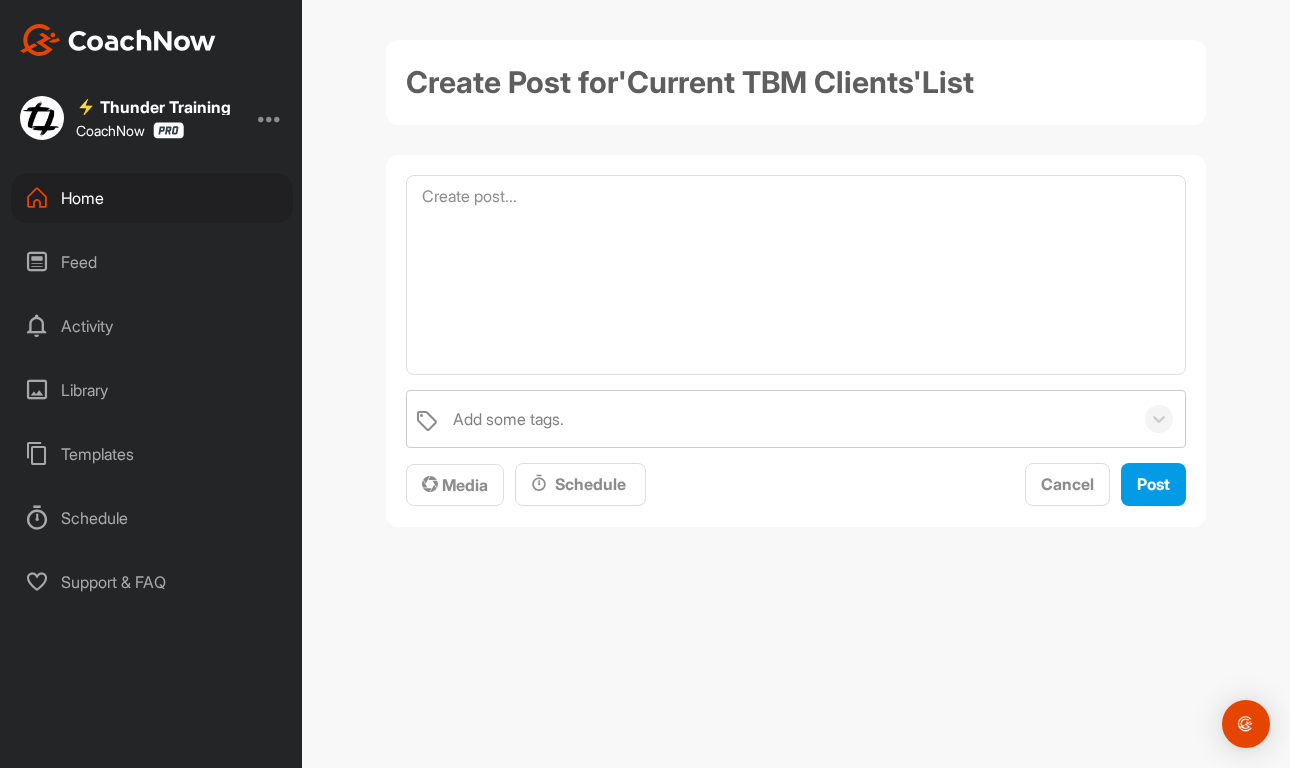 click on "Library" at bounding box center [152, 390] 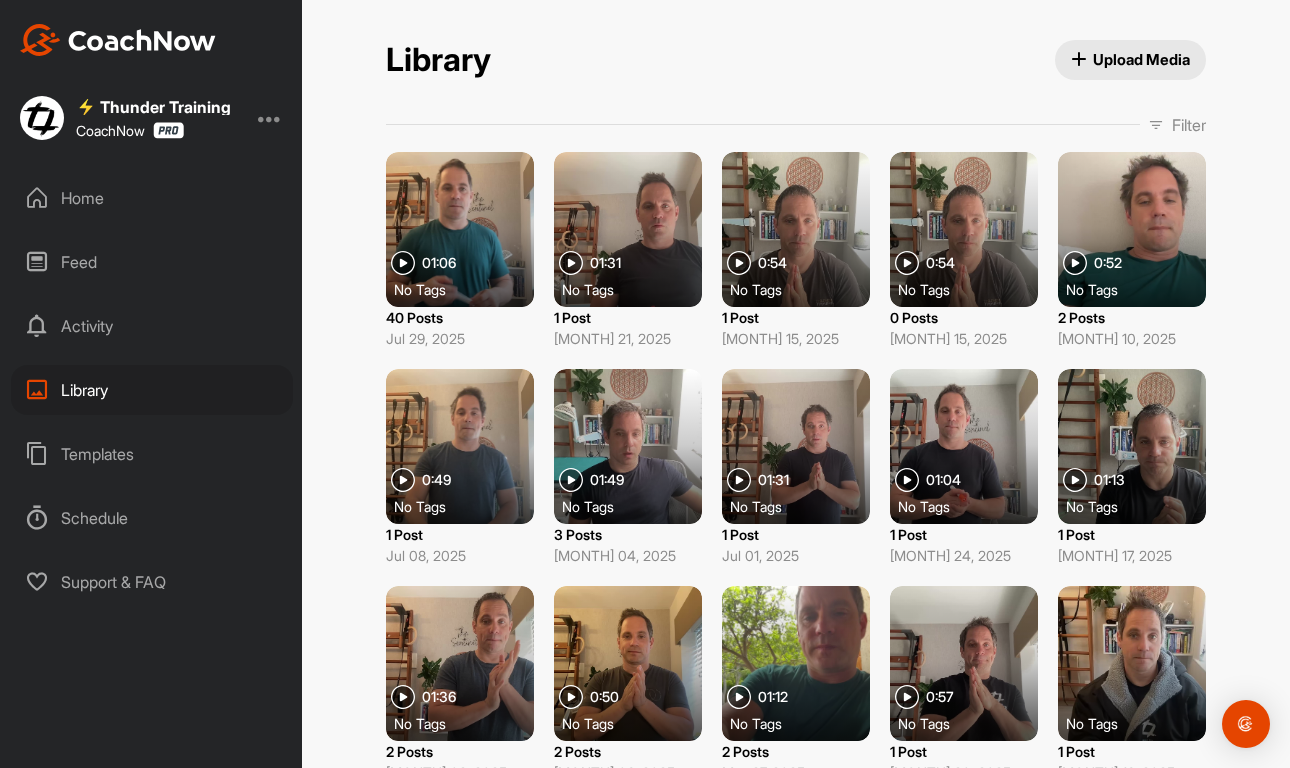 click on "Upload Media" at bounding box center (1131, 59) 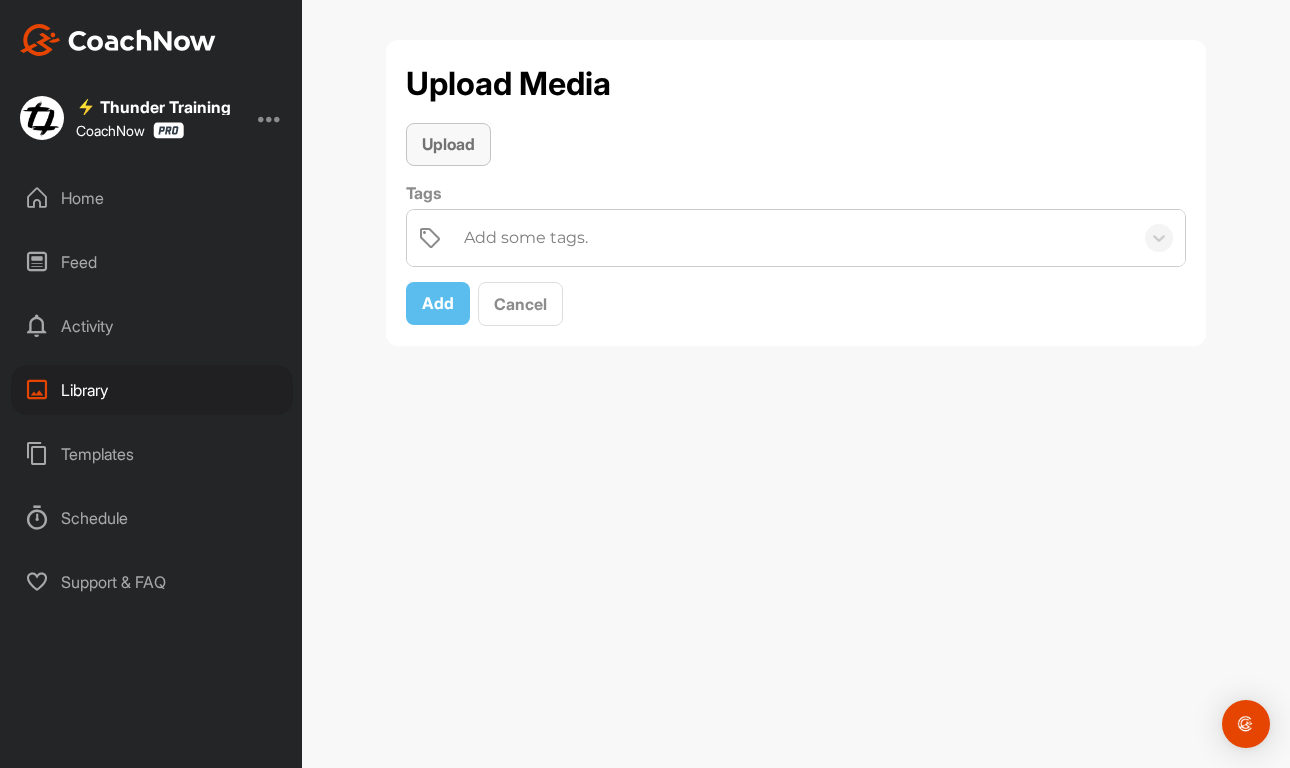 click on "Upload" at bounding box center [448, 144] 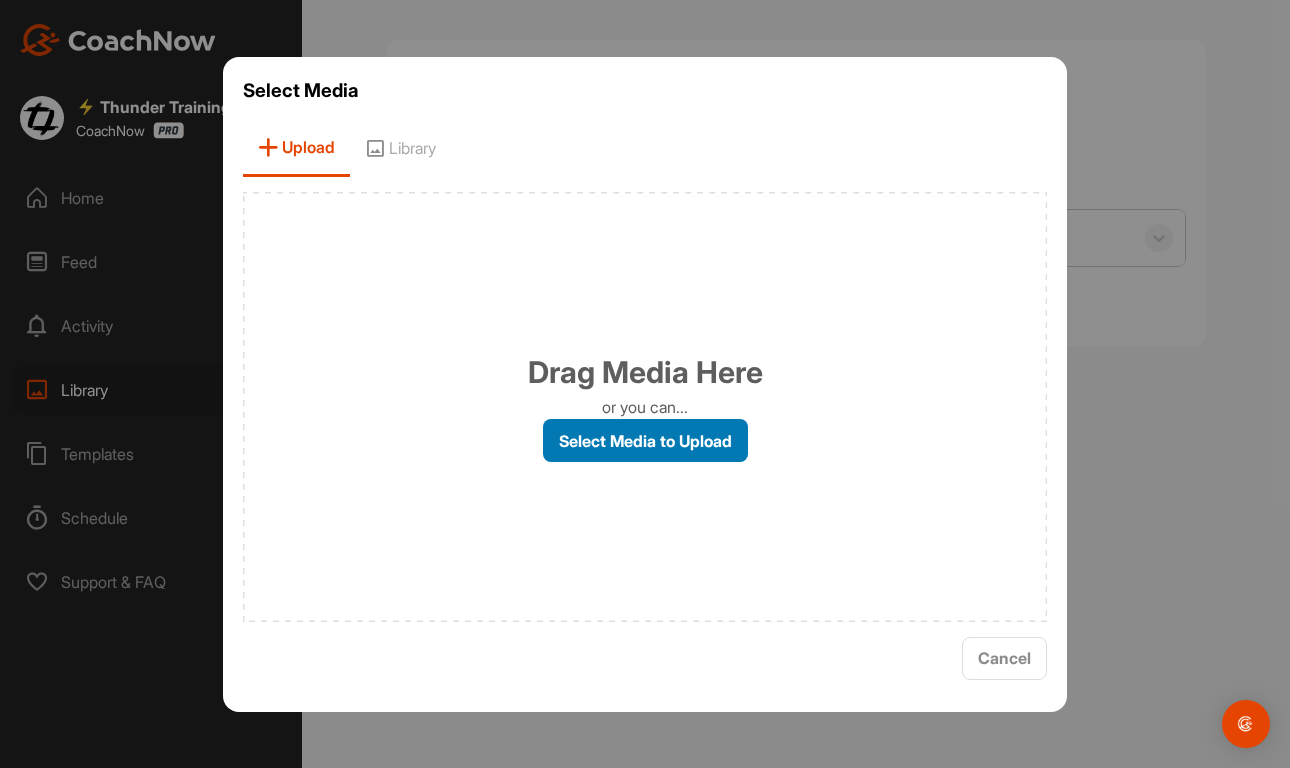 click on "Select Media to Upload" at bounding box center [645, 440] 